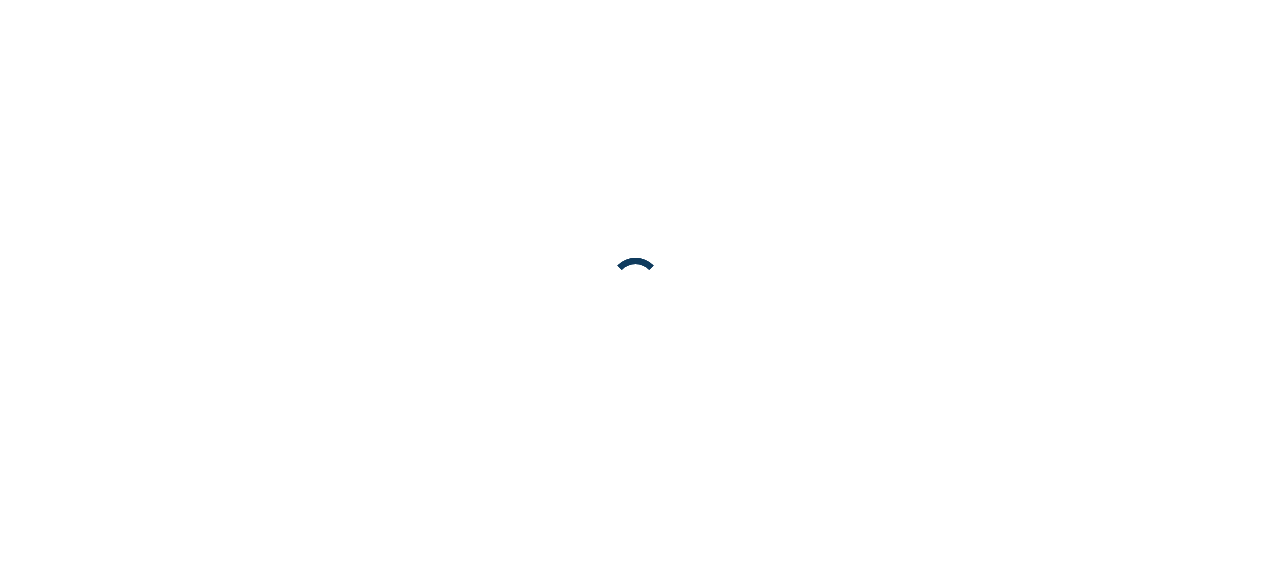 scroll, scrollTop: 0, scrollLeft: 0, axis: both 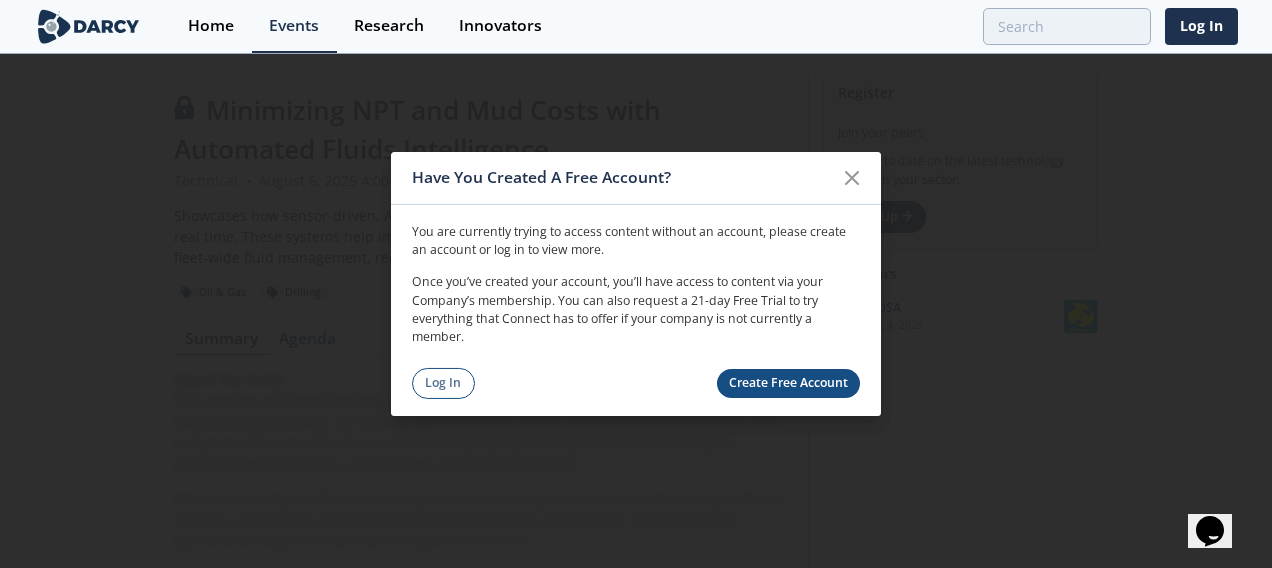 click on "Create Free Account" at bounding box center [789, 383] 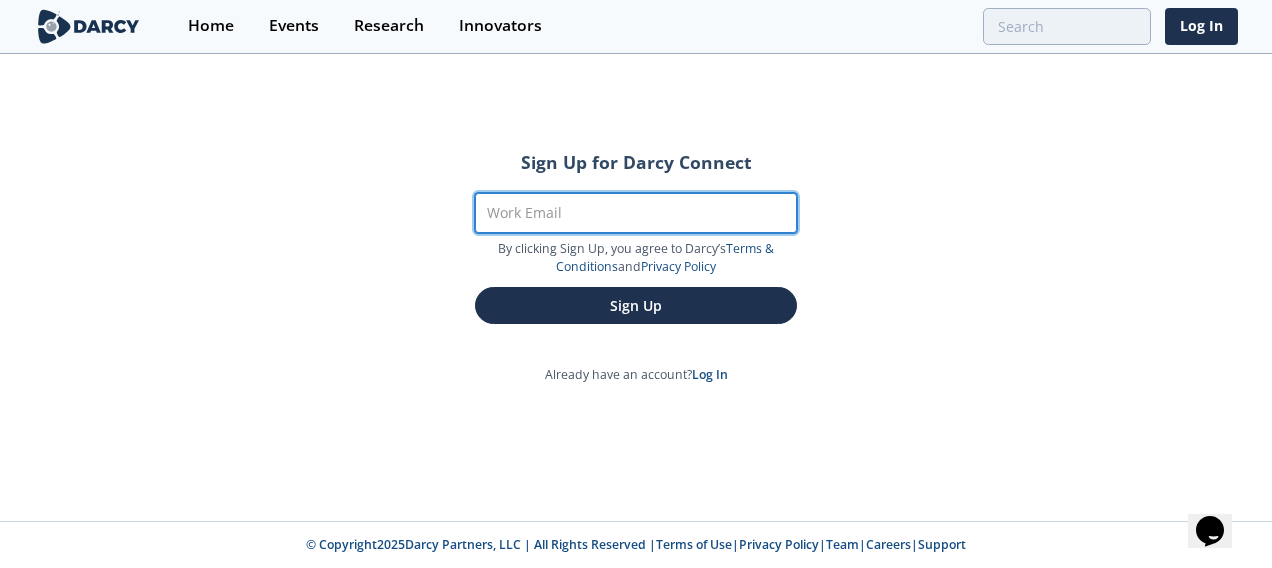 click on "Work Email" at bounding box center (636, 213) 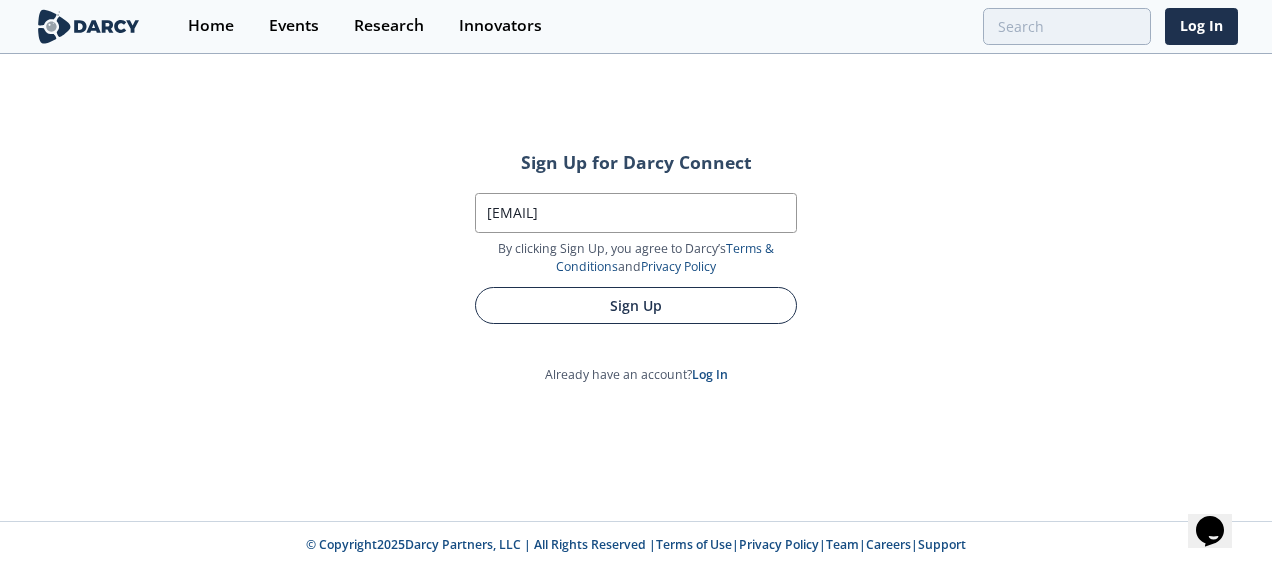 click on "Sign Up" at bounding box center [636, 305] 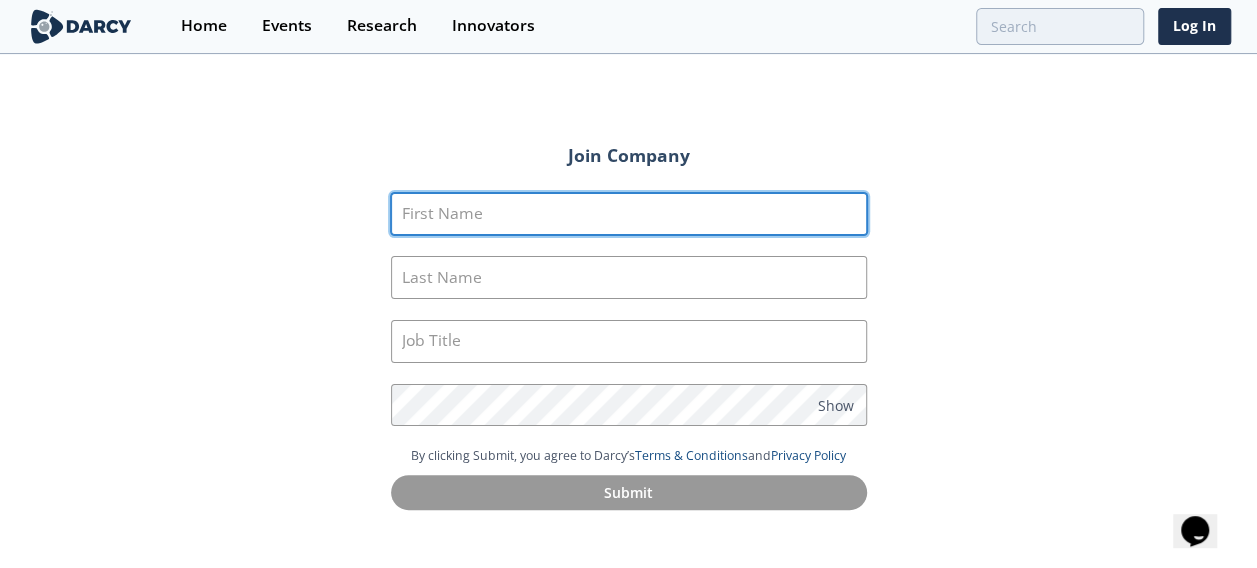 click on "First Name" at bounding box center (629, 214) 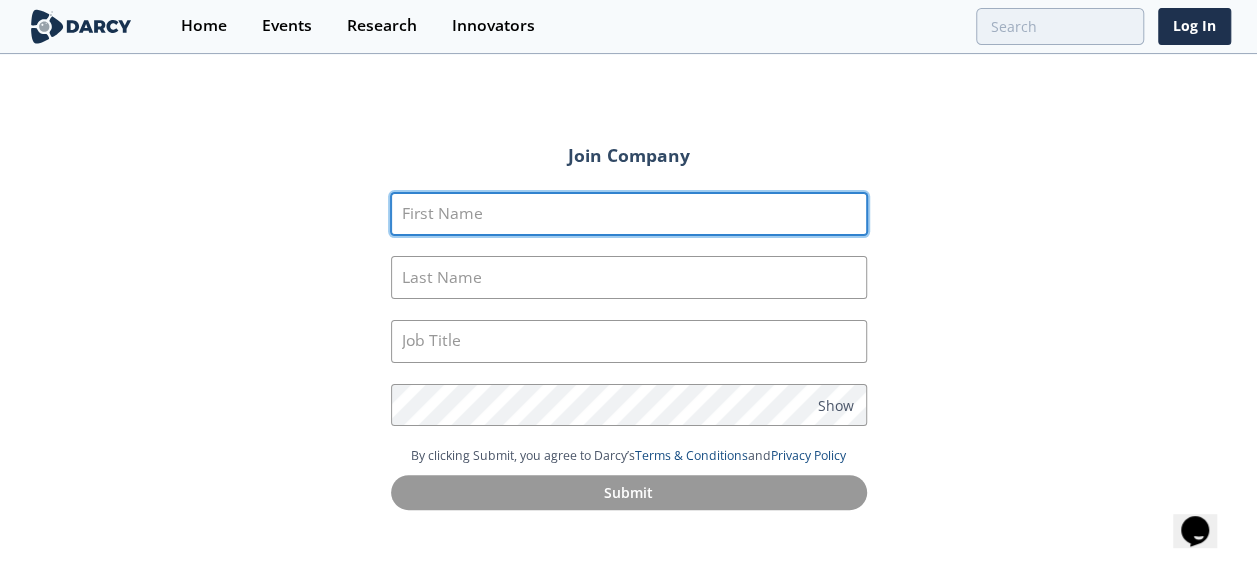 type on "MOUNIR" 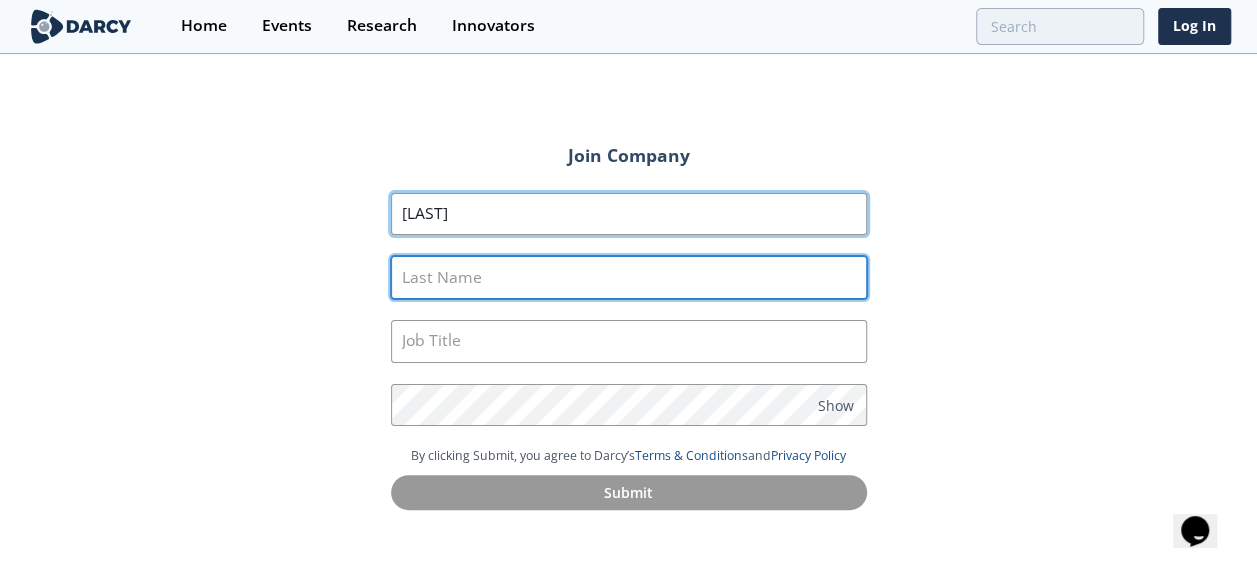 type on "BOUAZZA" 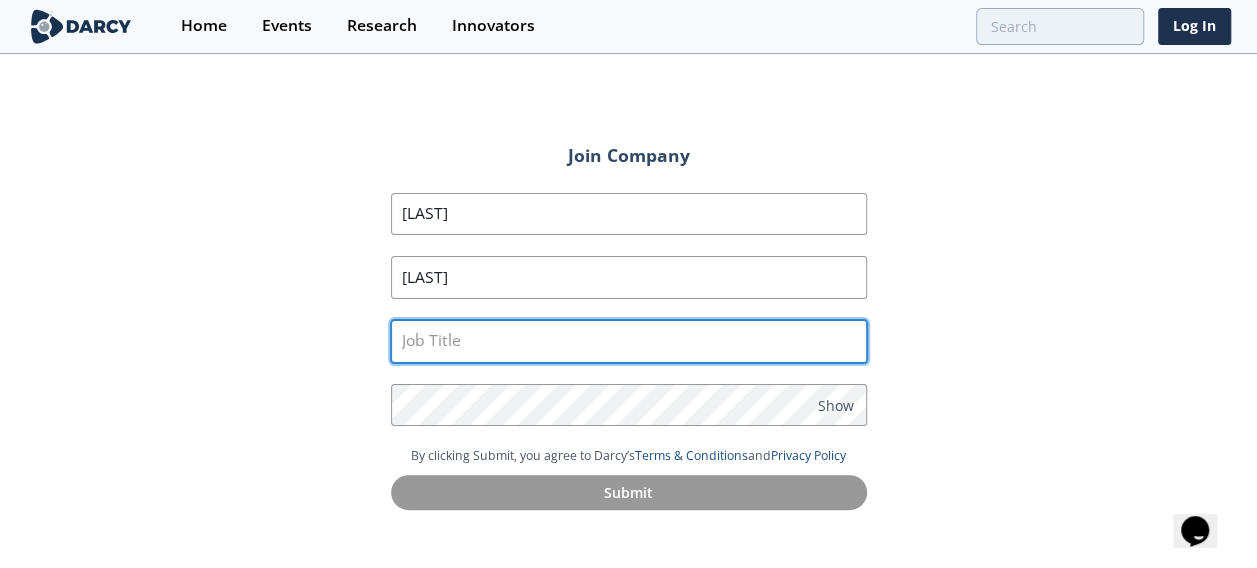 click at bounding box center (629, 341) 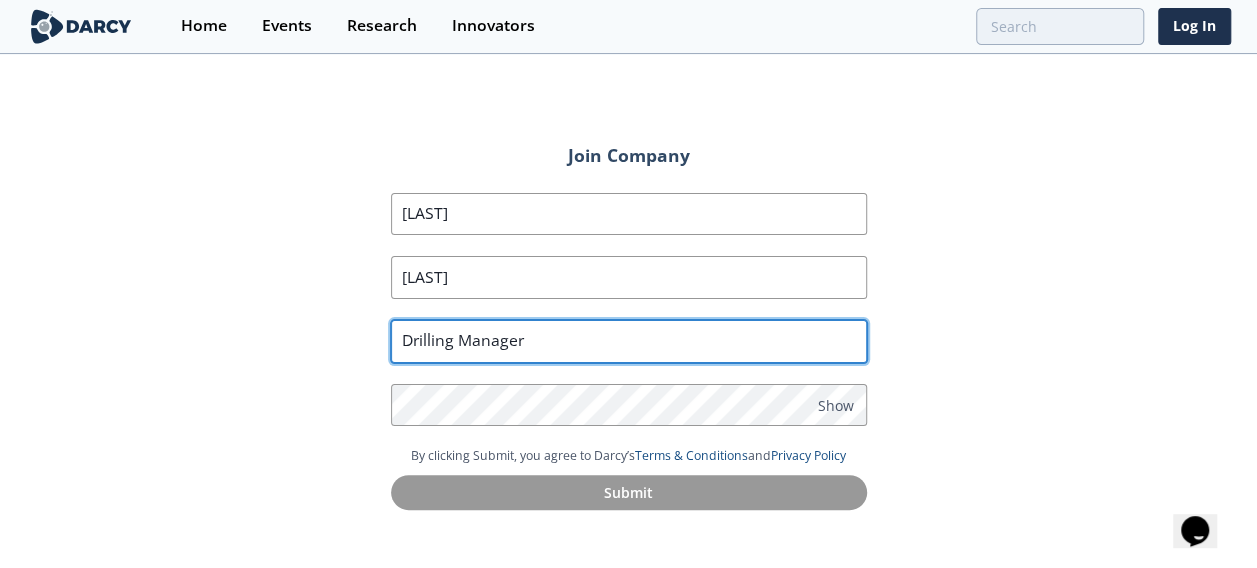 type on "Drilling Manager" 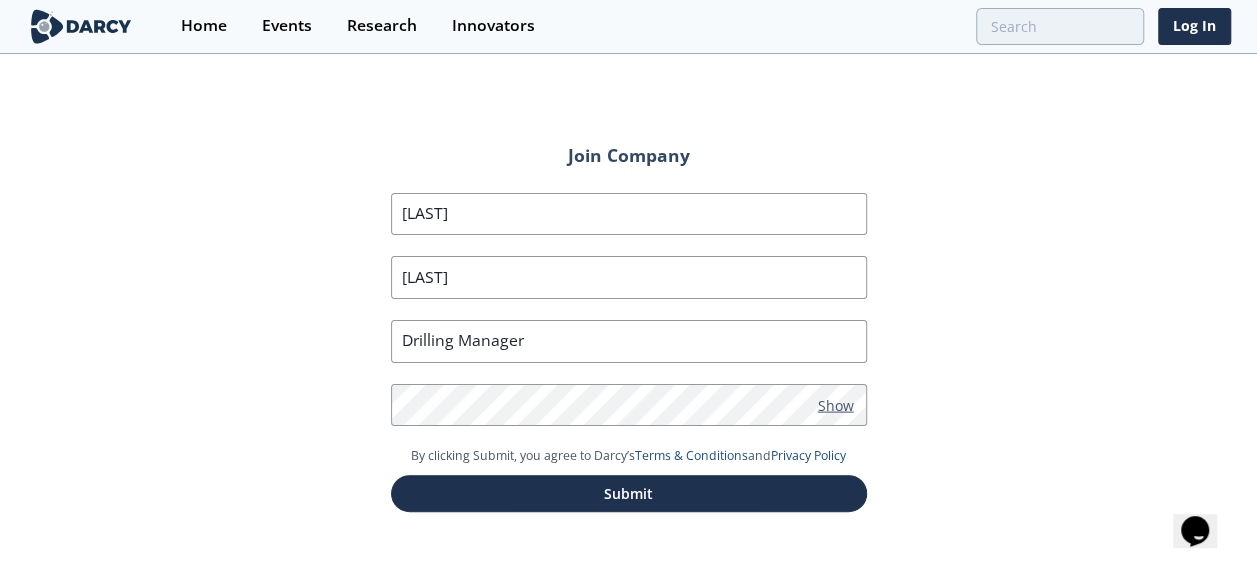 click on "Show" at bounding box center [836, 404] 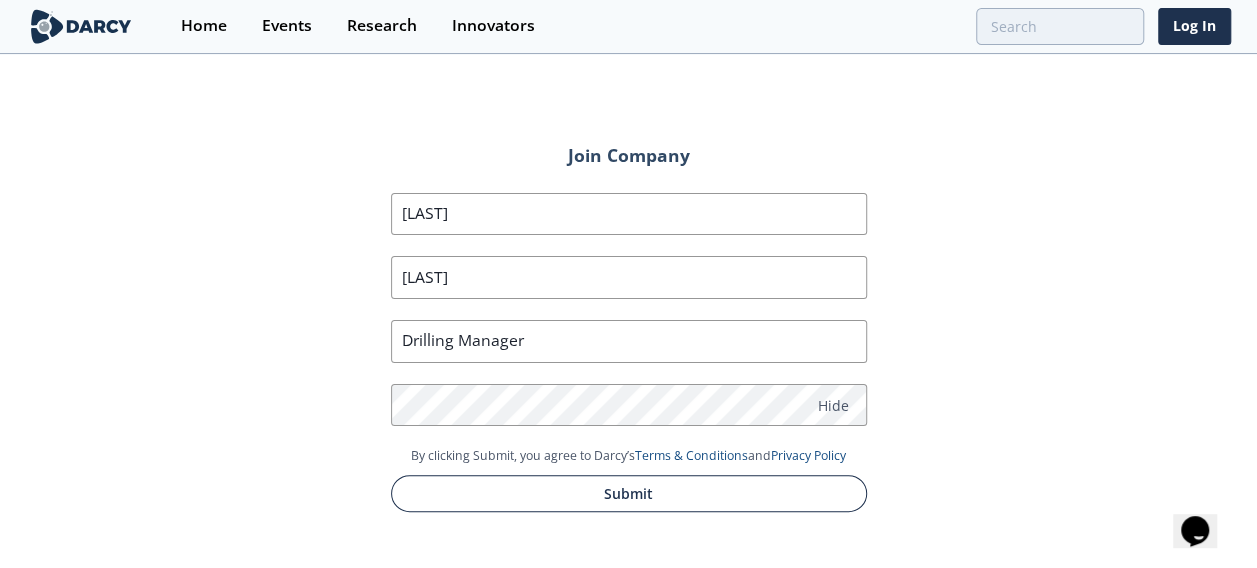 click on "Submit" at bounding box center (629, 493) 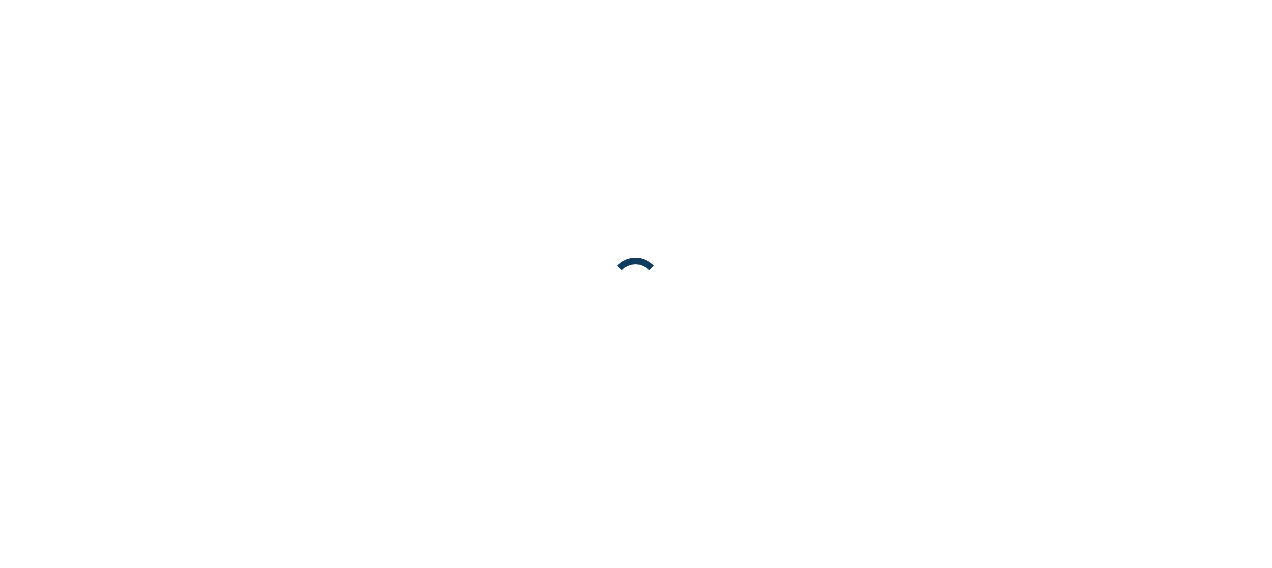 scroll, scrollTop: 0, scrollLeft: 0, axis: both 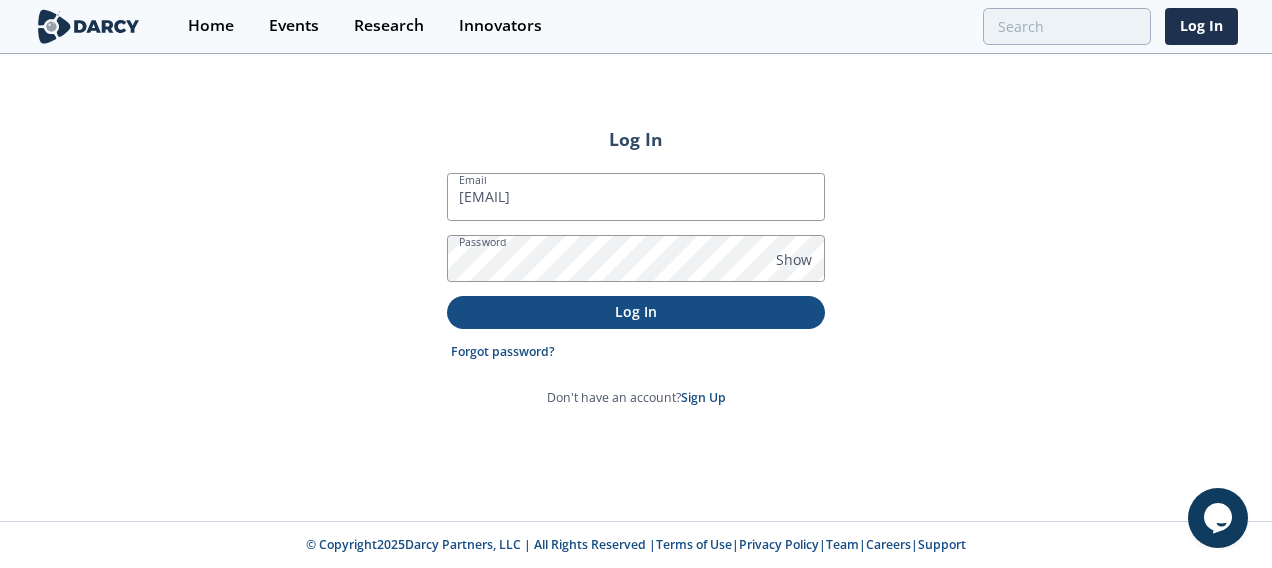 click on "Log In" at bounding box center [636, 311] 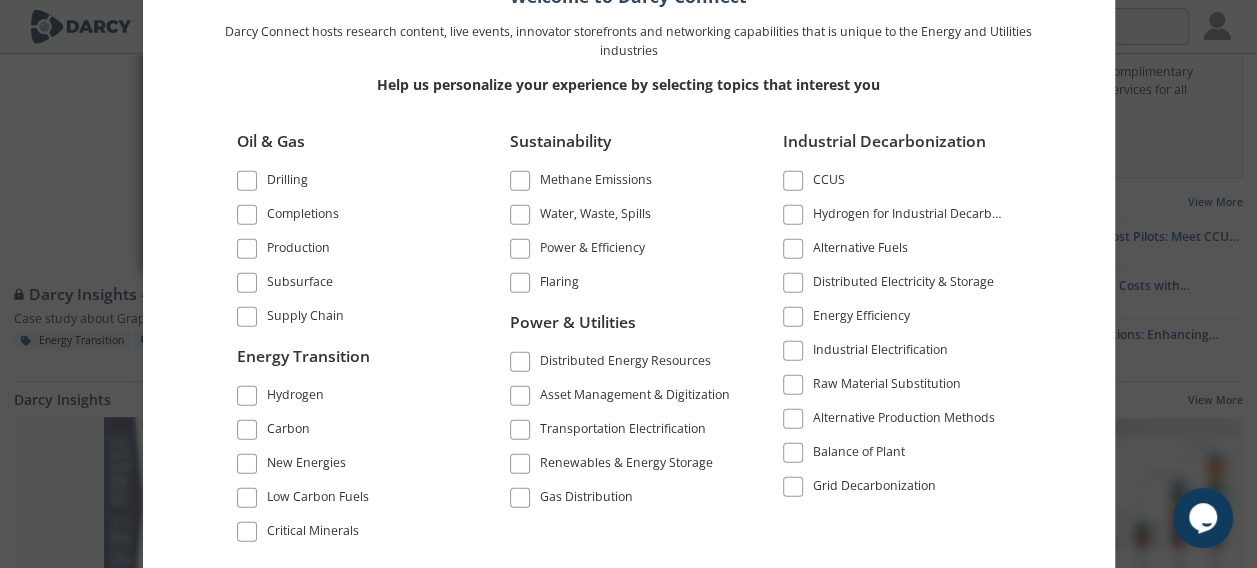 scroll, scrollTop: 0, scrollLeft: 0, axis: both 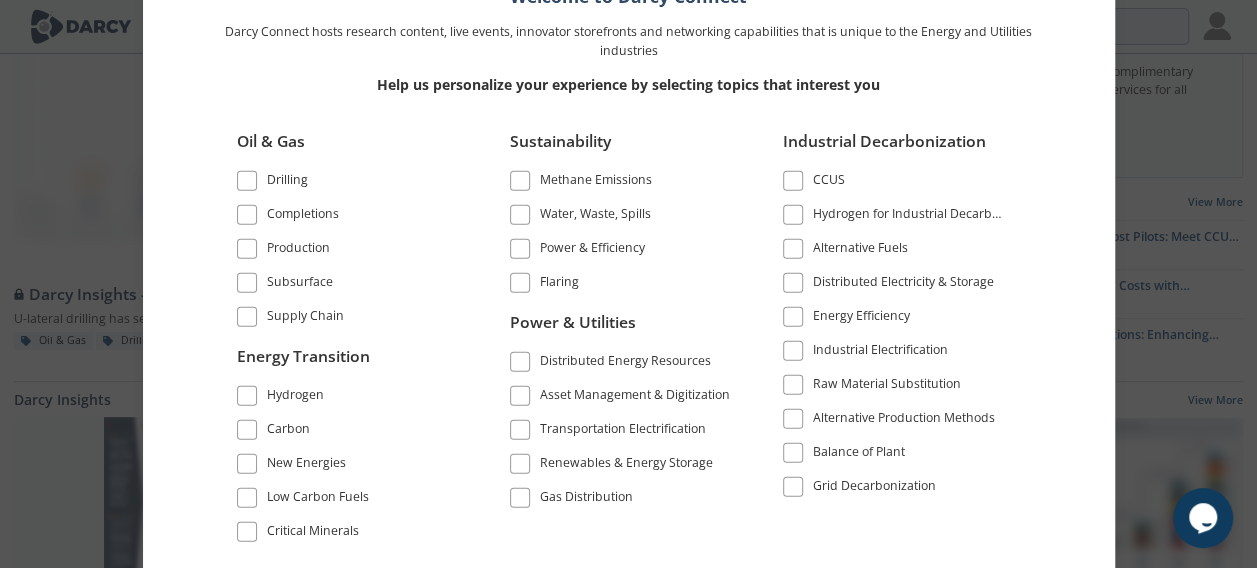 click at bounding box center (247, 181) 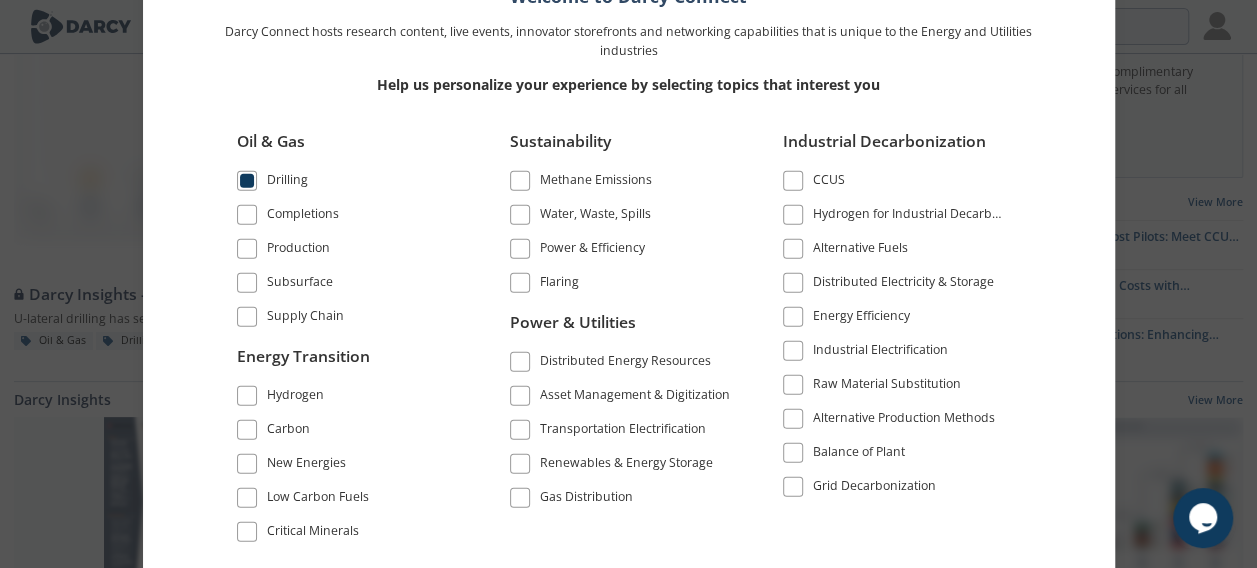 click at bounding box center (247, 215) 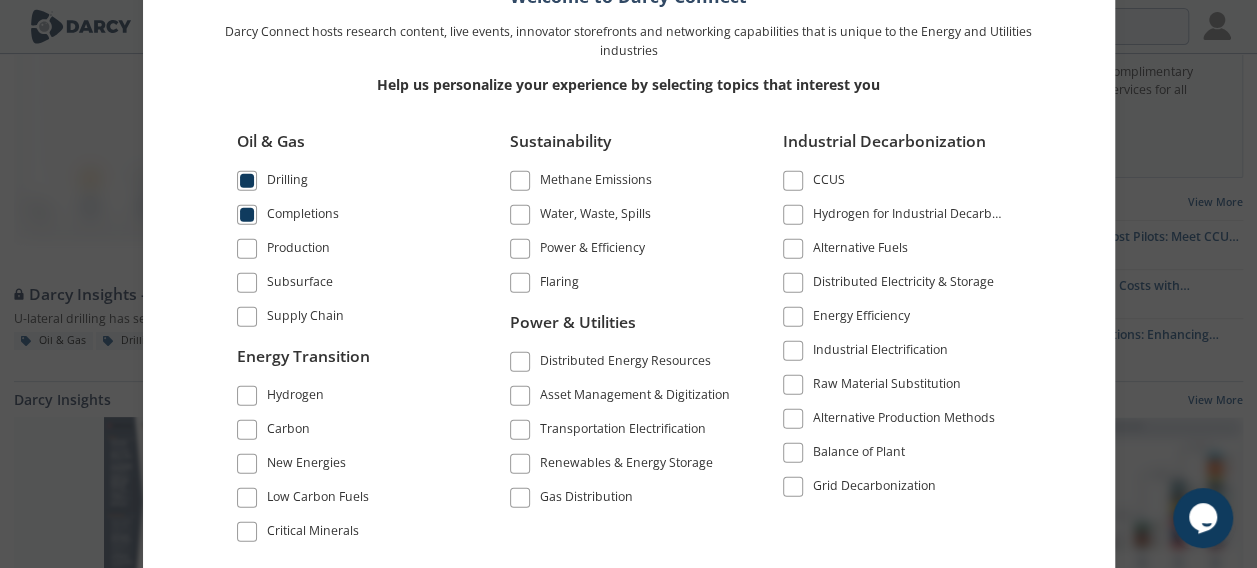 click at bounding box center (247, 283) 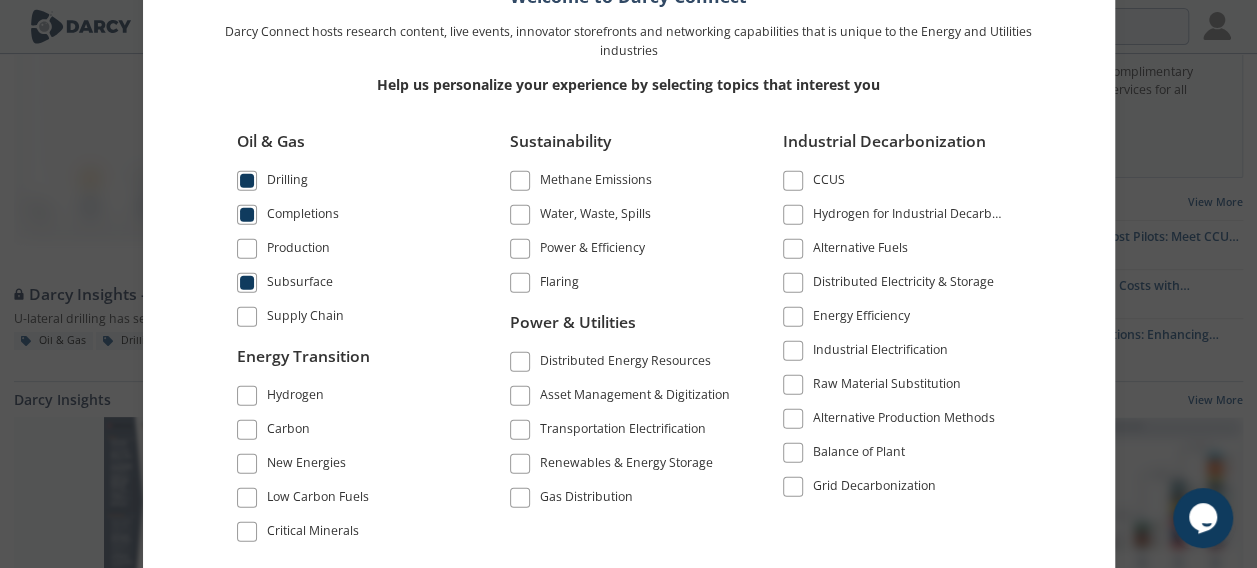 click at bounding box center (247, 249) 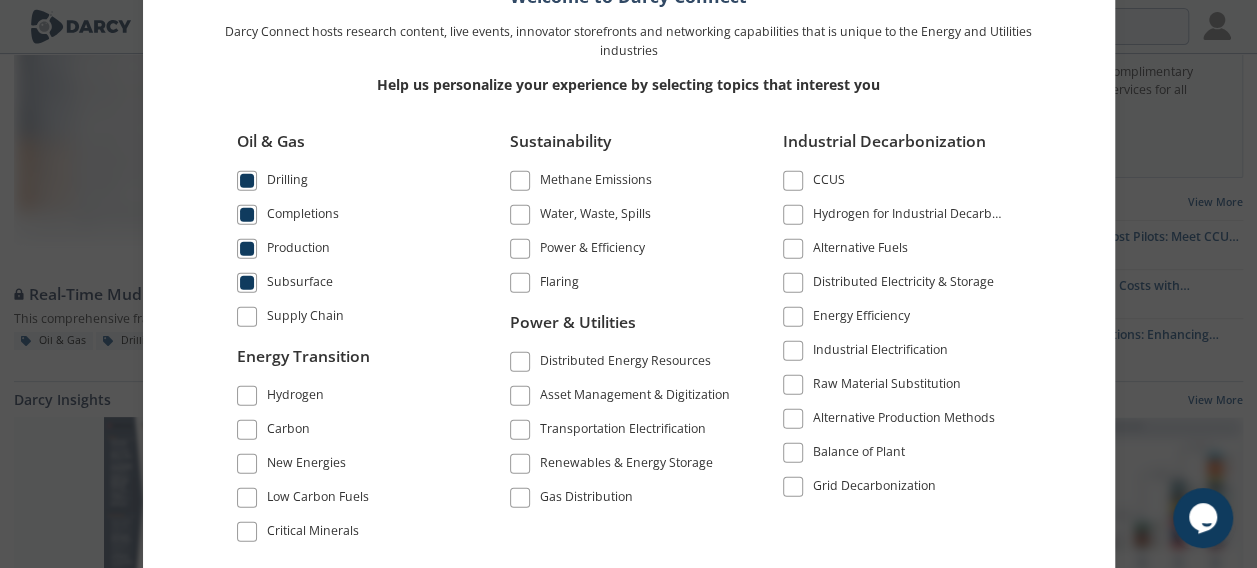 click at bounding box center (247, 317) 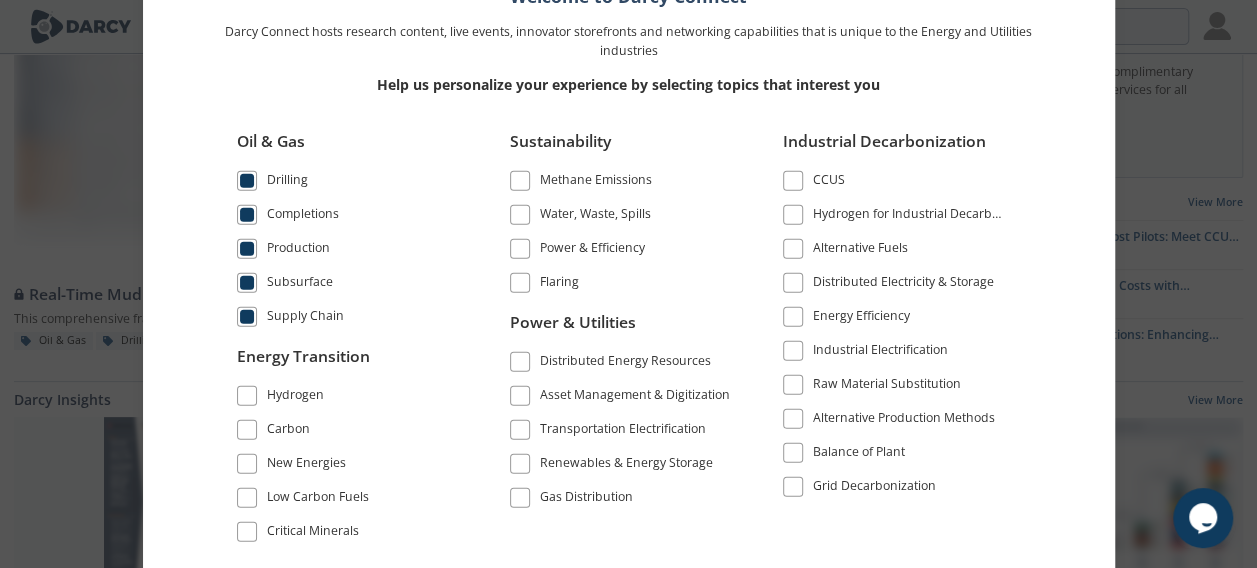 click at bounding box center [247, 395] 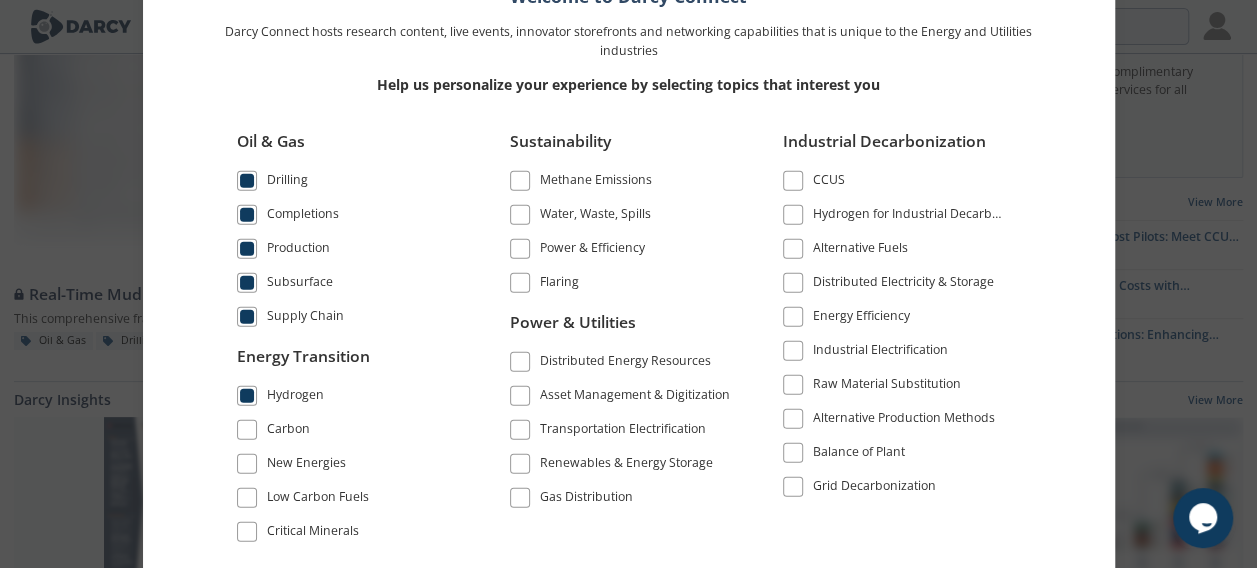 click on "Carbon" at bounding box center (349, 429) 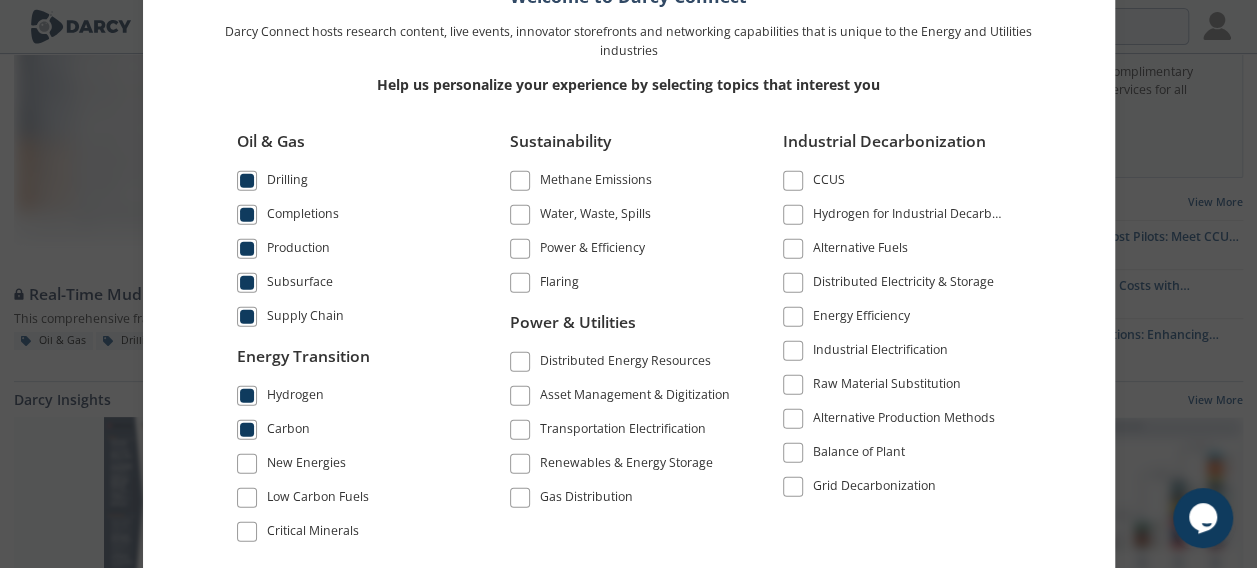 click at bounding box center [247, 497] 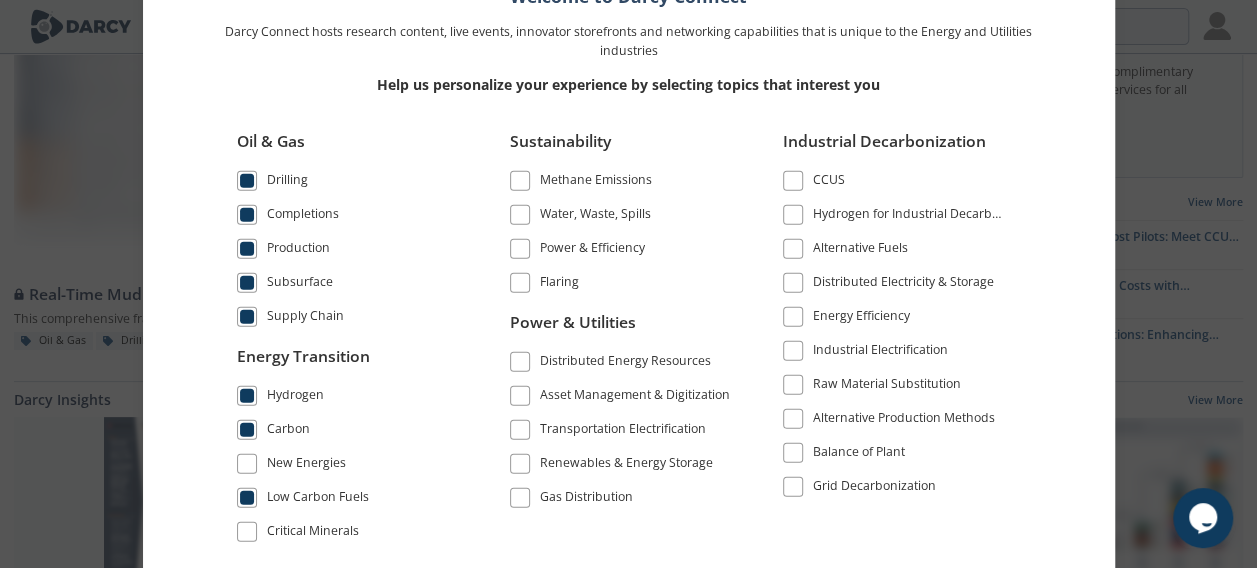 click at bounding box center [520, 181] 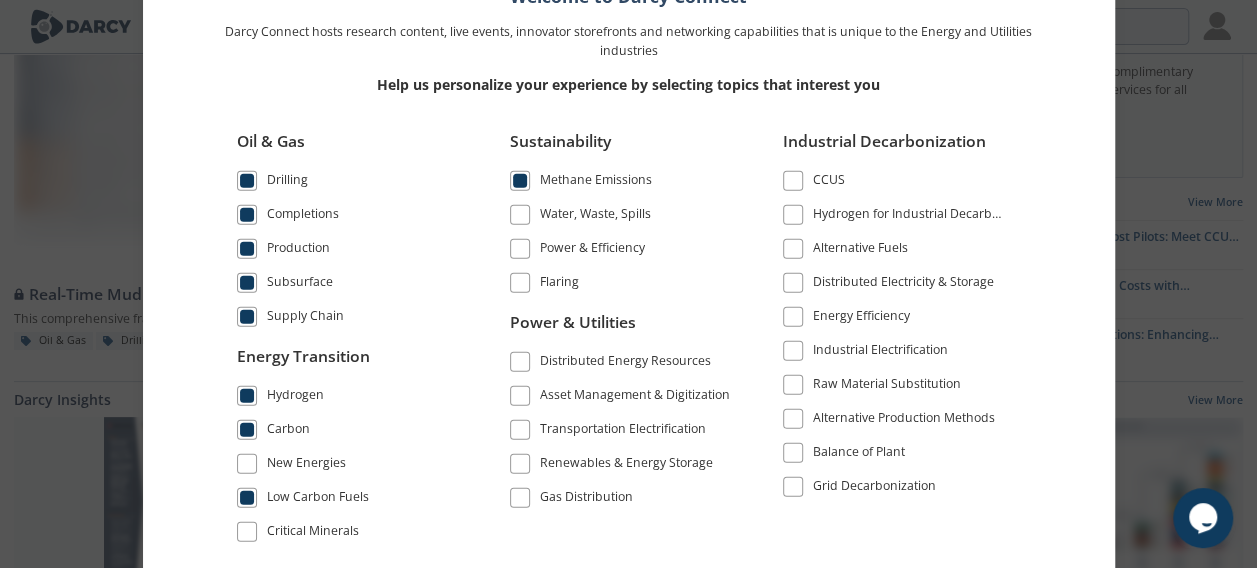 click at bounding box center (520, 215) 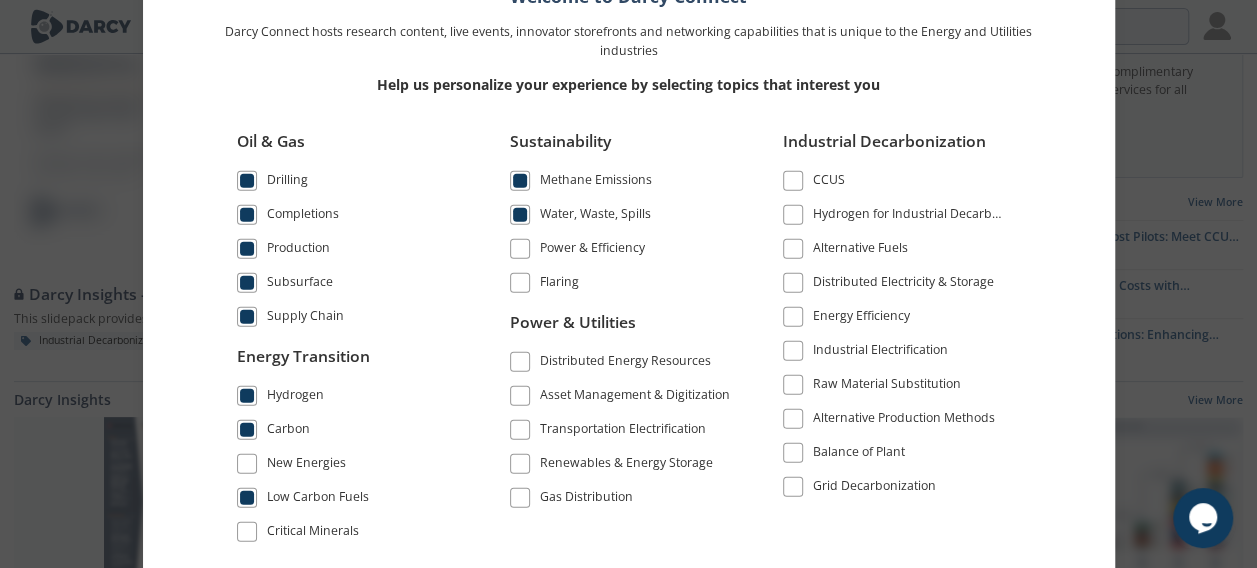 click at bounding box center [520, 283] 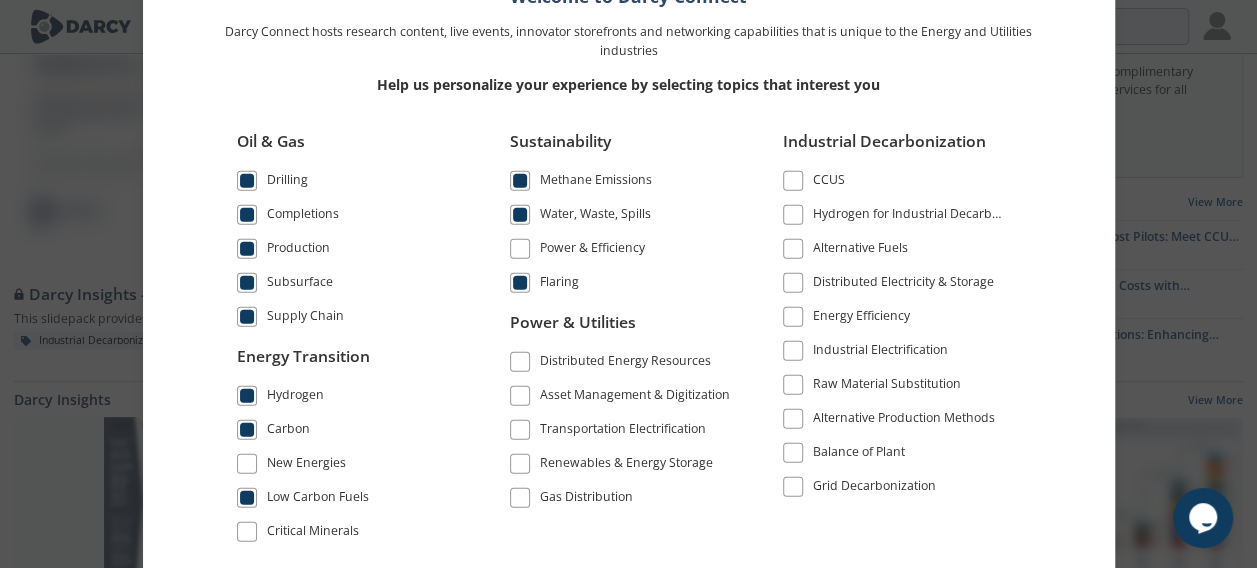 click at bounding box center [520, 249] 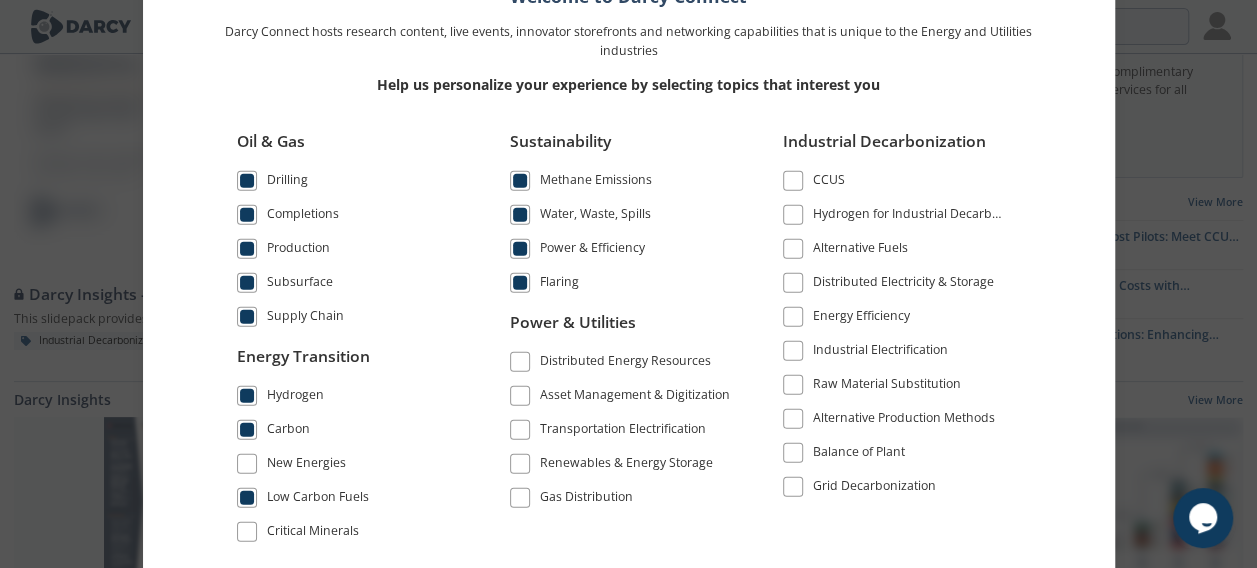 click at bounding box center [520, 395] 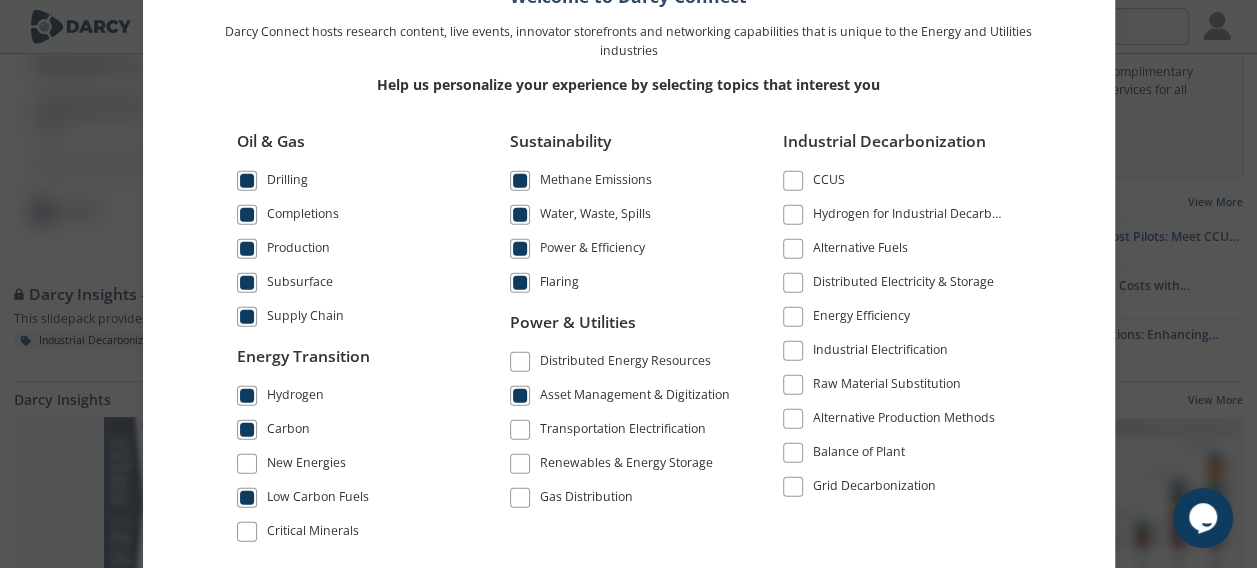 click at bounding box center (520, 361) 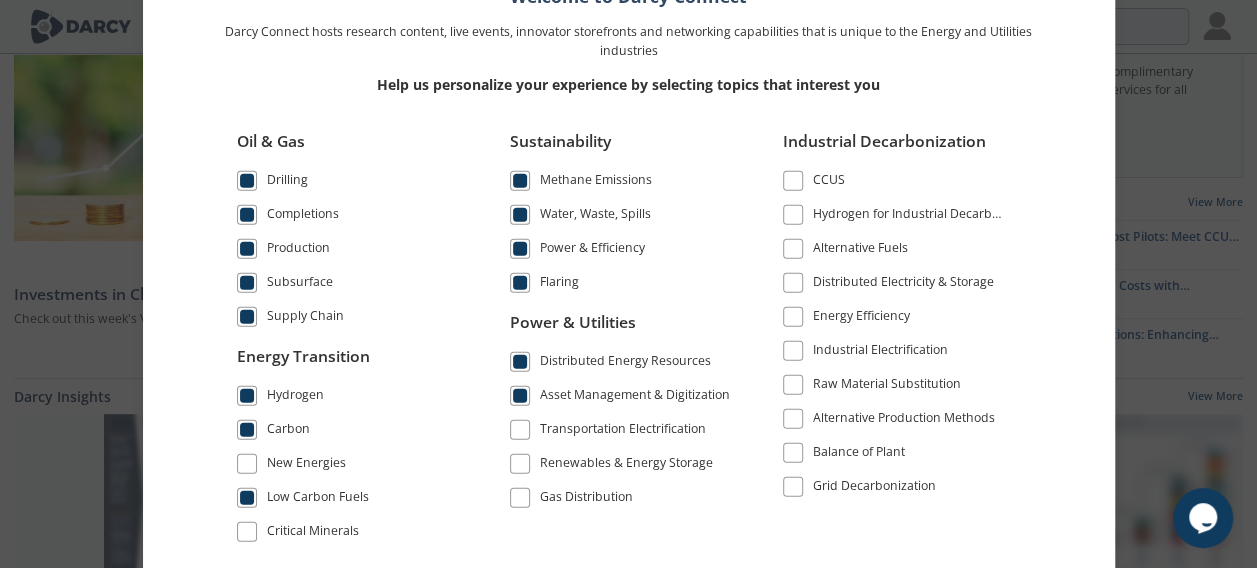 click at bounding box center (520, 463) 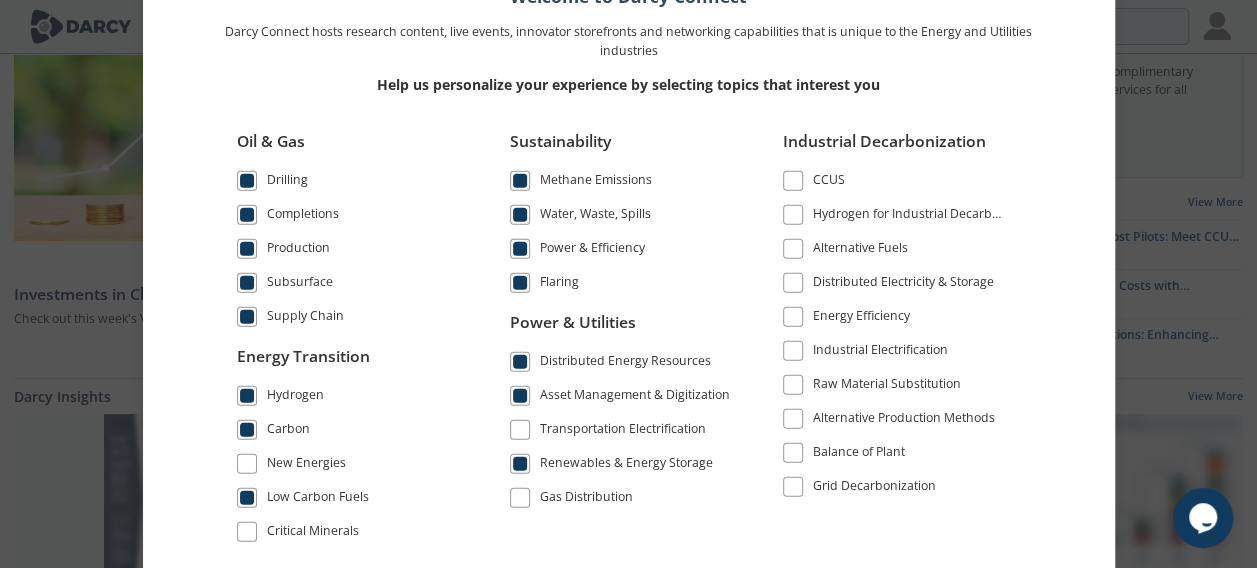 click at bounding box center (520, 497) 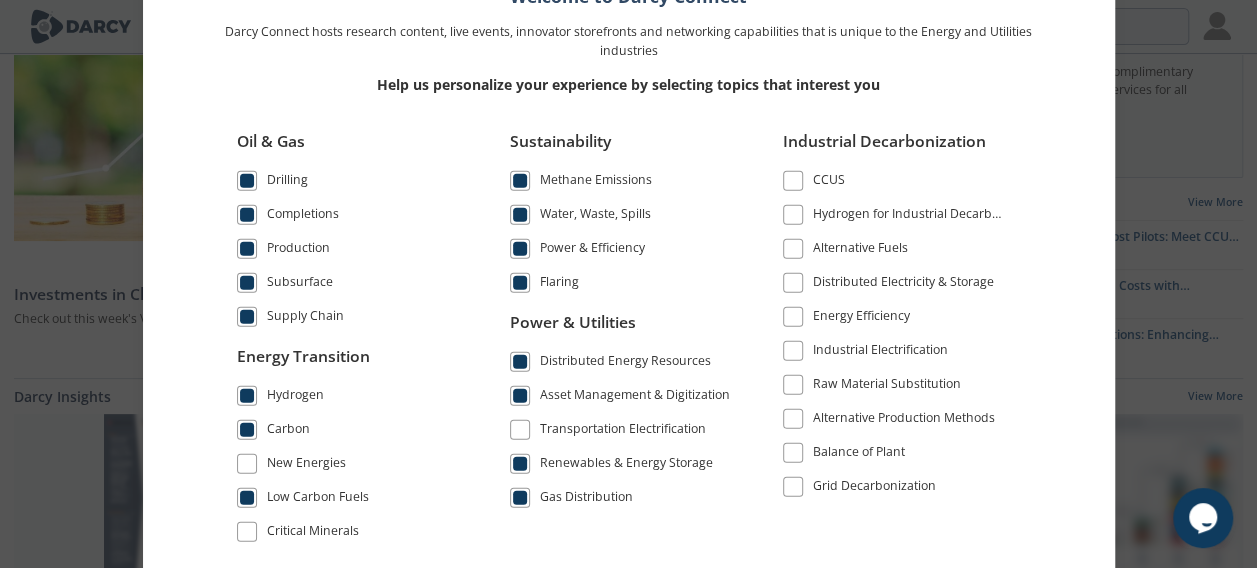 click at bounding box center (793, 181) 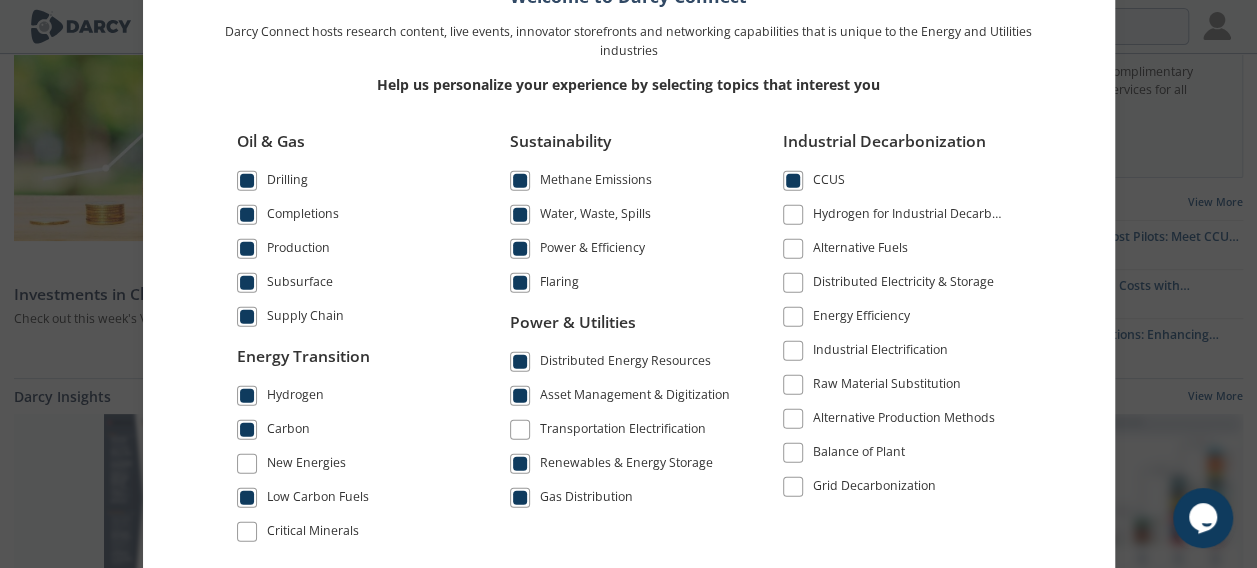 click at bounding box center (793, 215) 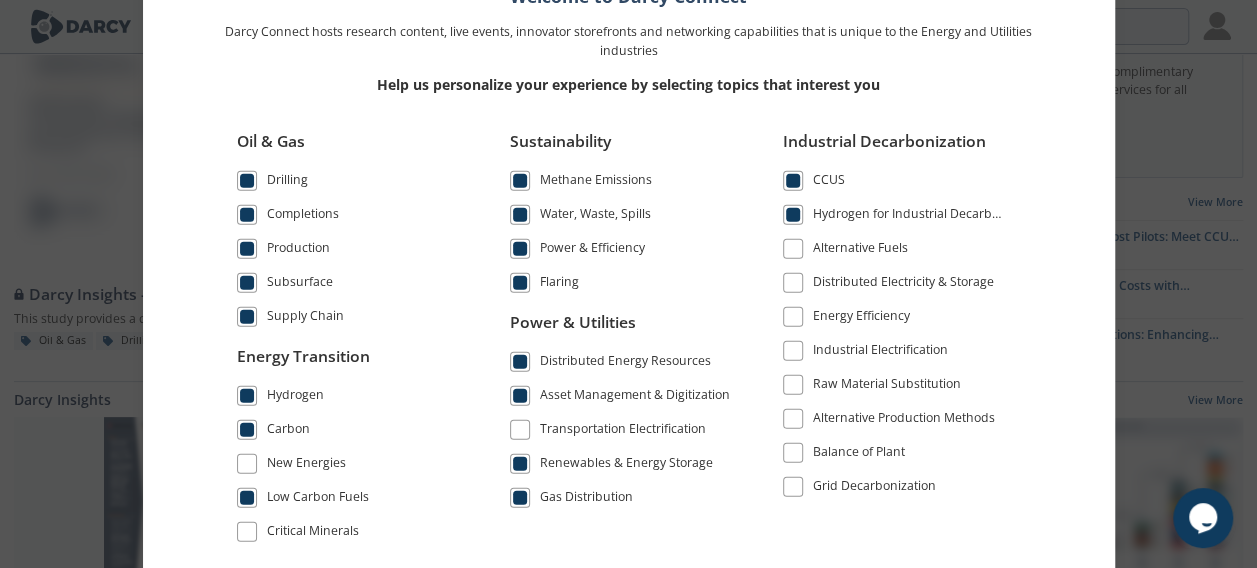 click at bounding box center (793, 317) 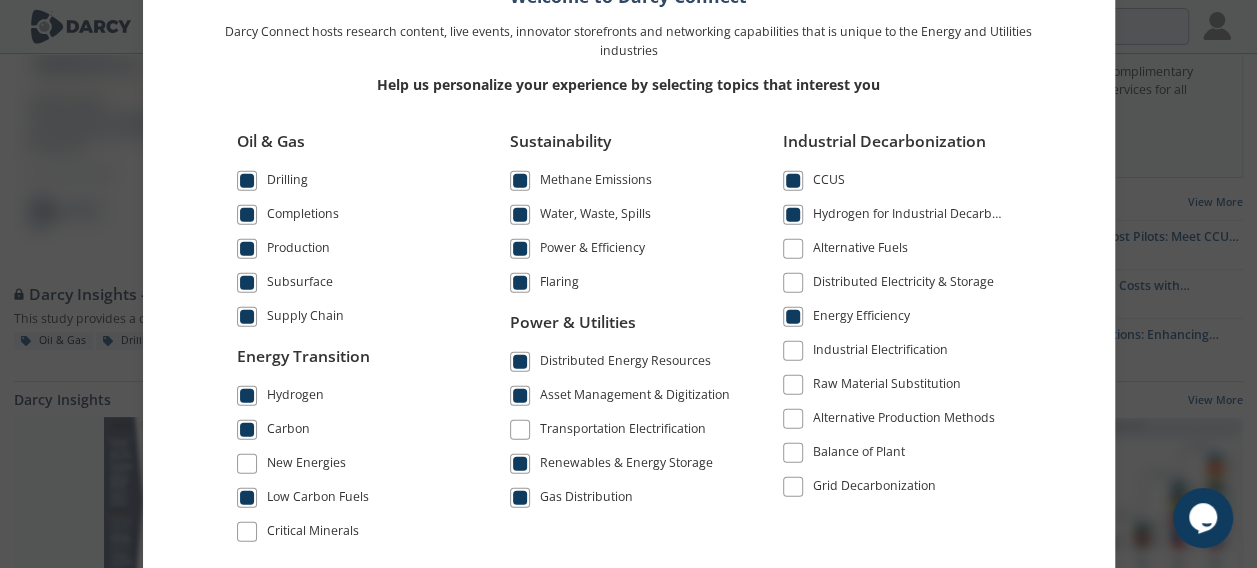 click at bounding box center (793, 385) 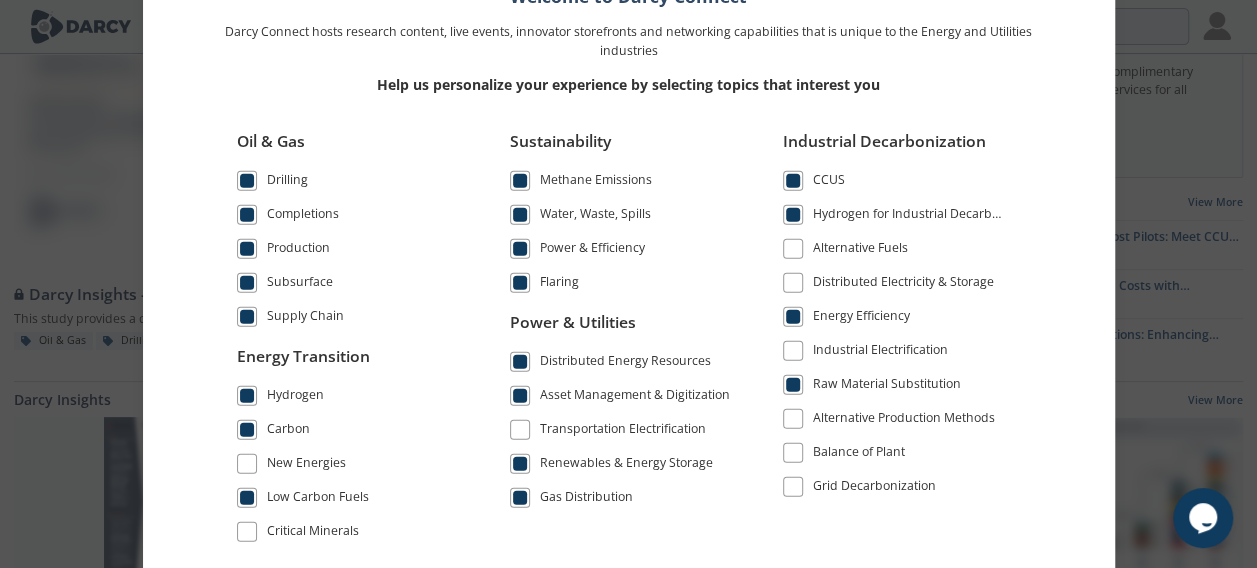 click at bounding box center (793, 453) 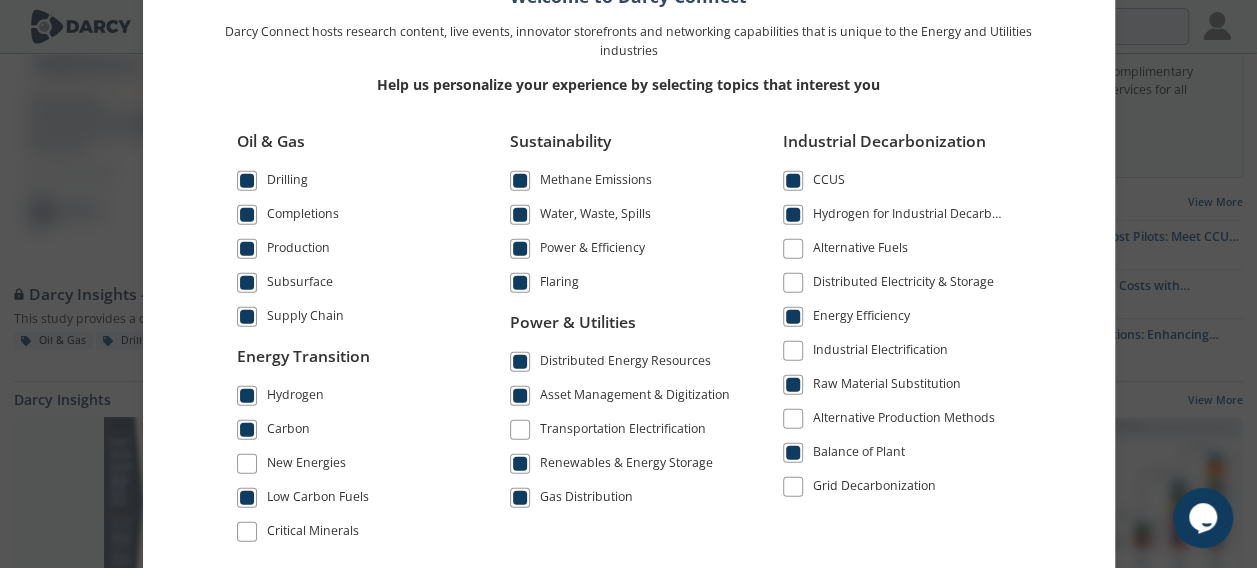 click at bounding box center [793, 487] 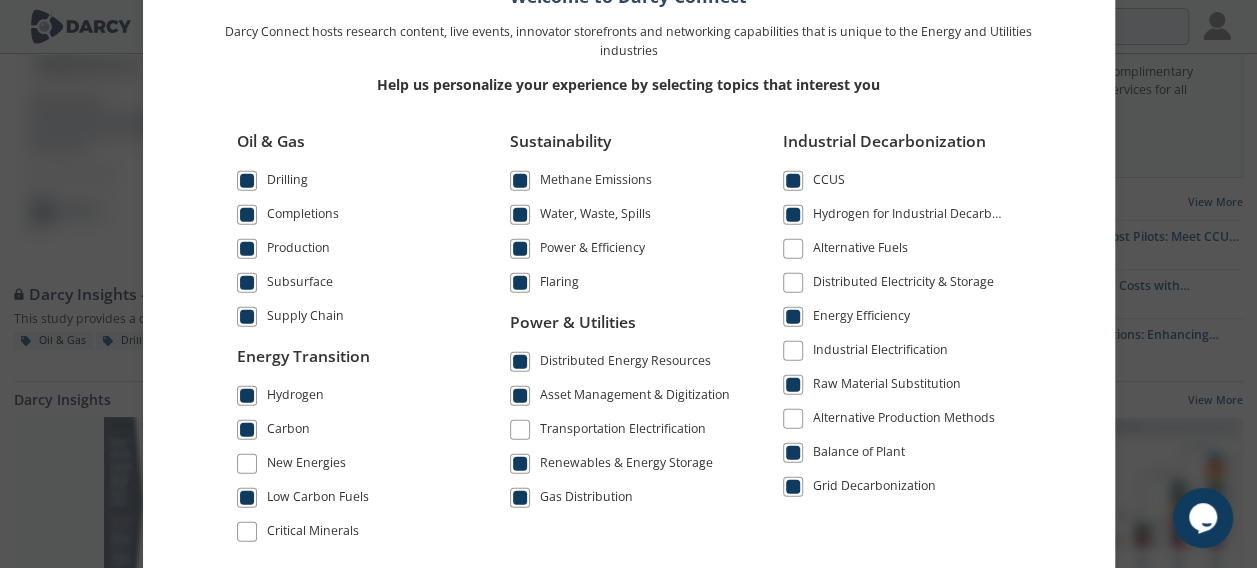 click at bounding box center (793, 419) 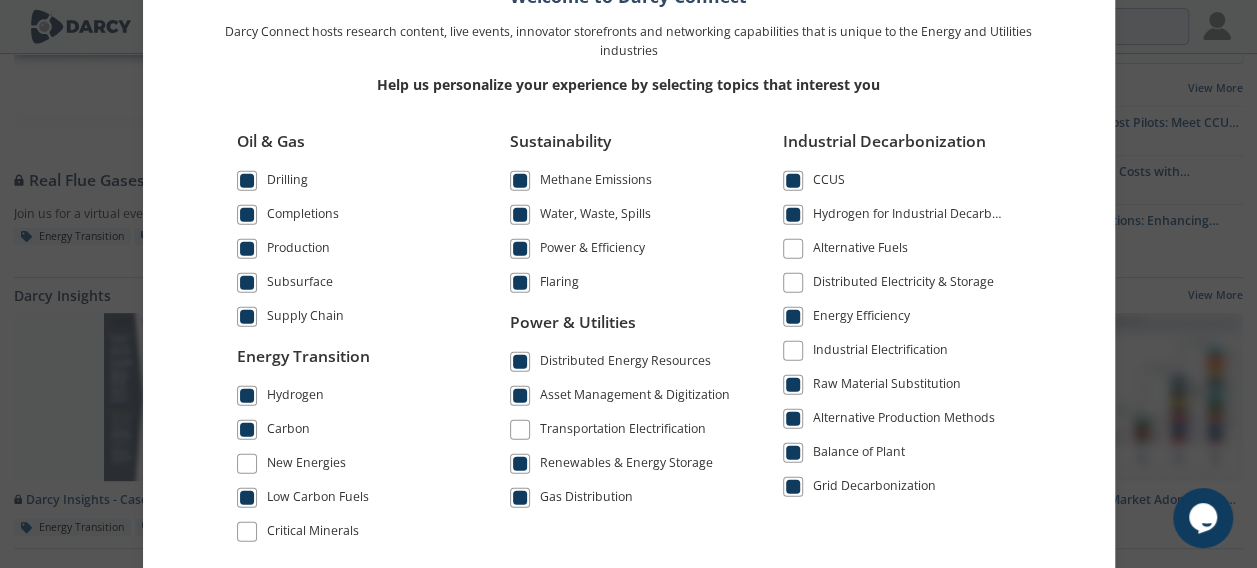 scroll, scrollTop: 400, scrollLeft: 0, axis: vertical 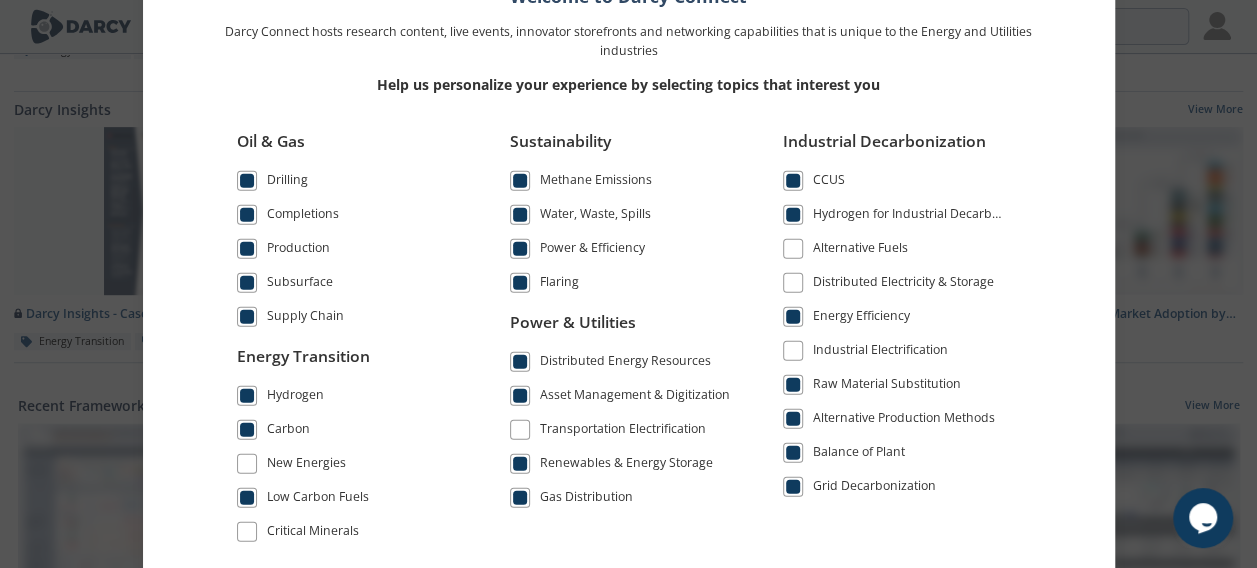 click on "Help us personalize your experience by selecting topics that interest you" at bounding box center [629, 84] 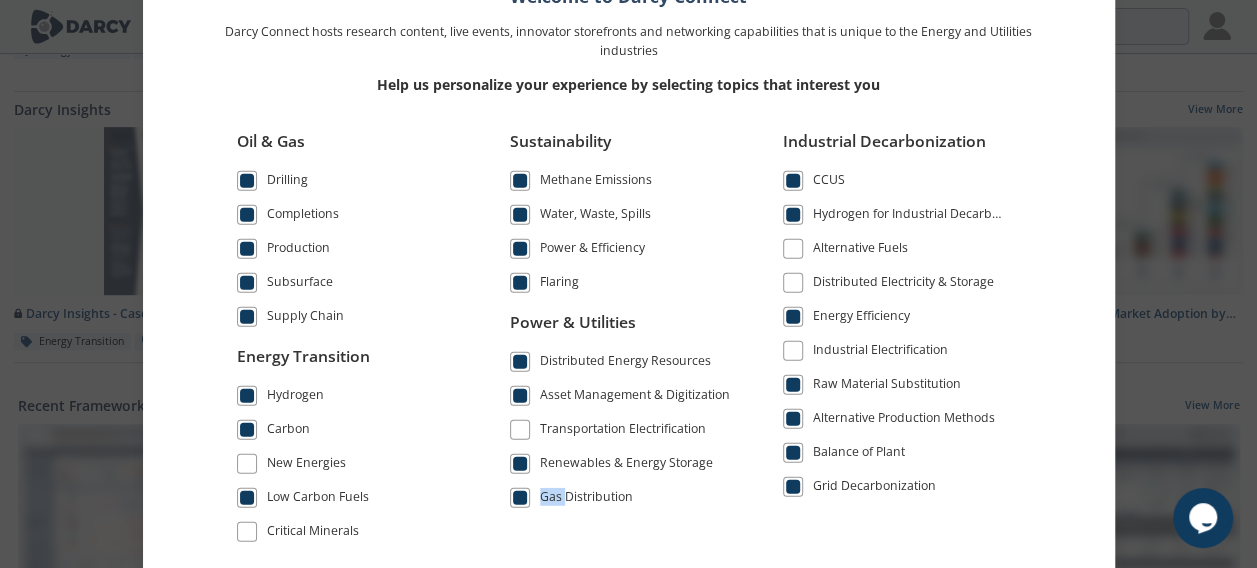 click on "Oil & Gas
Drilling
Completions
Production" at bounding box center (629, 334) 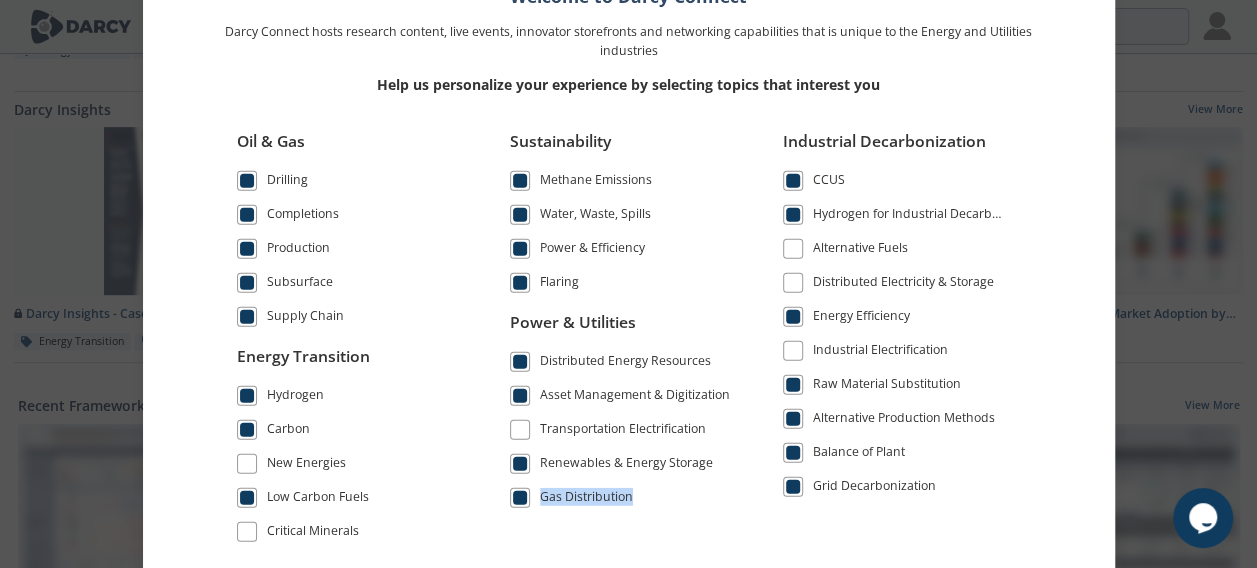 click on "Oil & Gas
Drilling
Completions
Production" at bounding box center [629, 334] 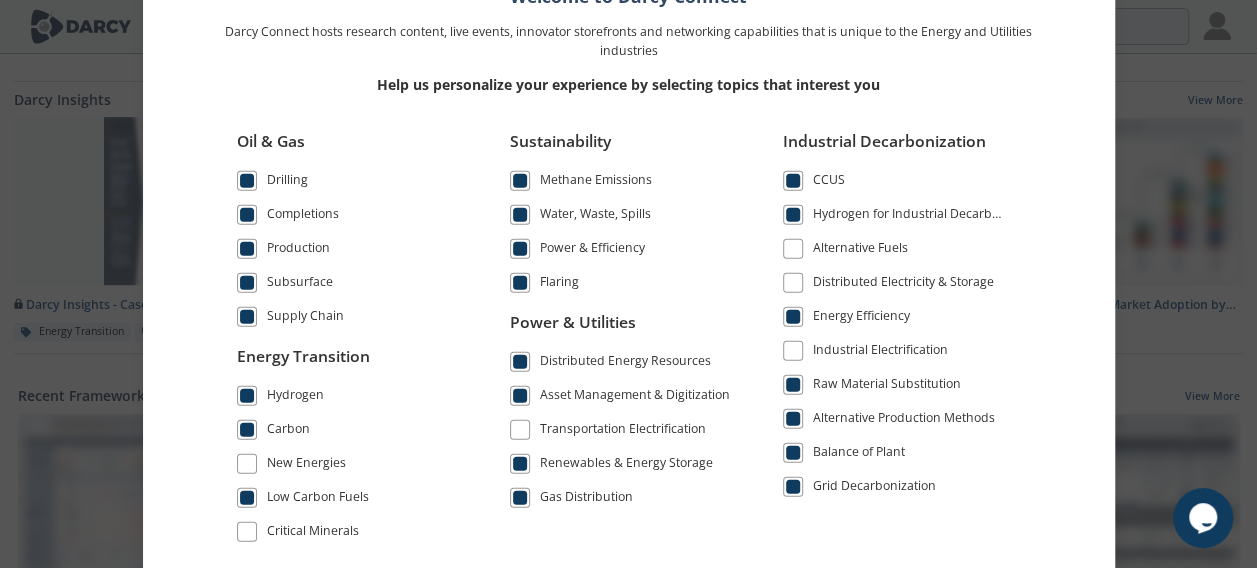 click on "Darcy Connect hosts research content, live events, innovator storefronts and networking capabilities that is unique to the Energy and Utilities industries" at bounding box center [629, 41] 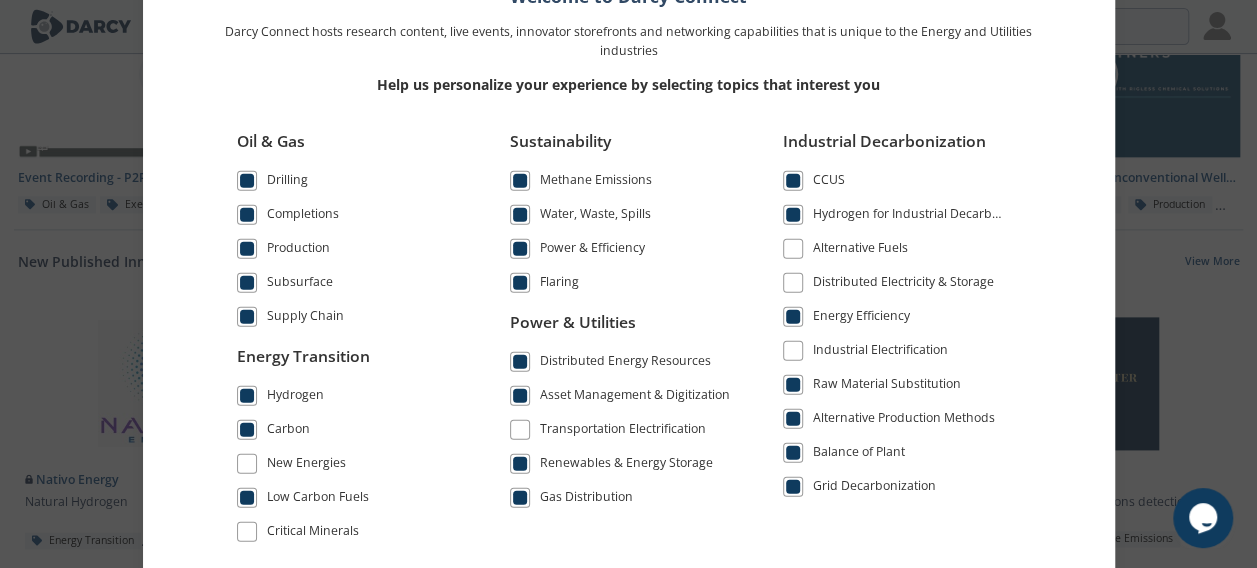 scroll, scrollTop: 1224, scrollLeft: 0, axis: vertical 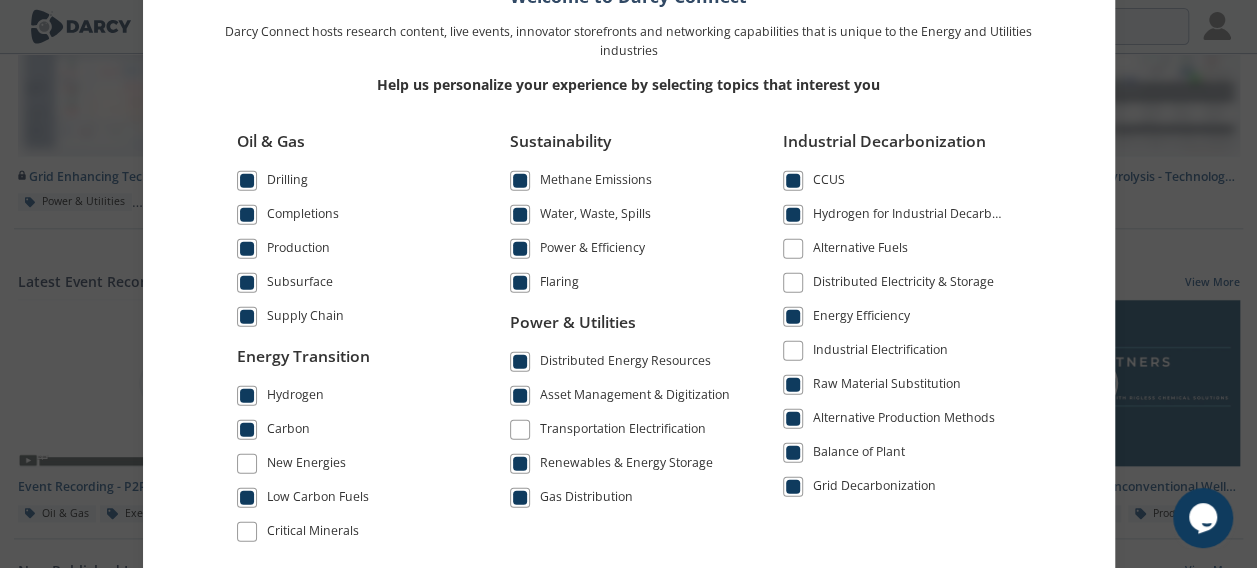 click on "Help us personalize your experience by selecting topics that interest you" at bounding box center [629, 84] 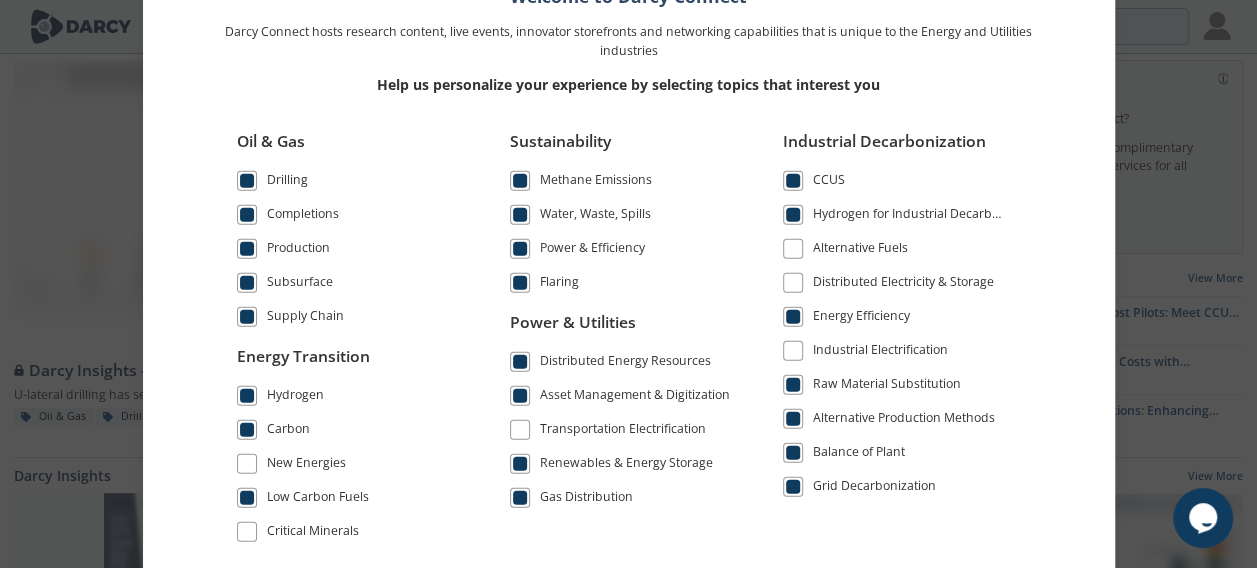 scroll, scrollTop: 24, scrollLeft: 0, axis: vertical 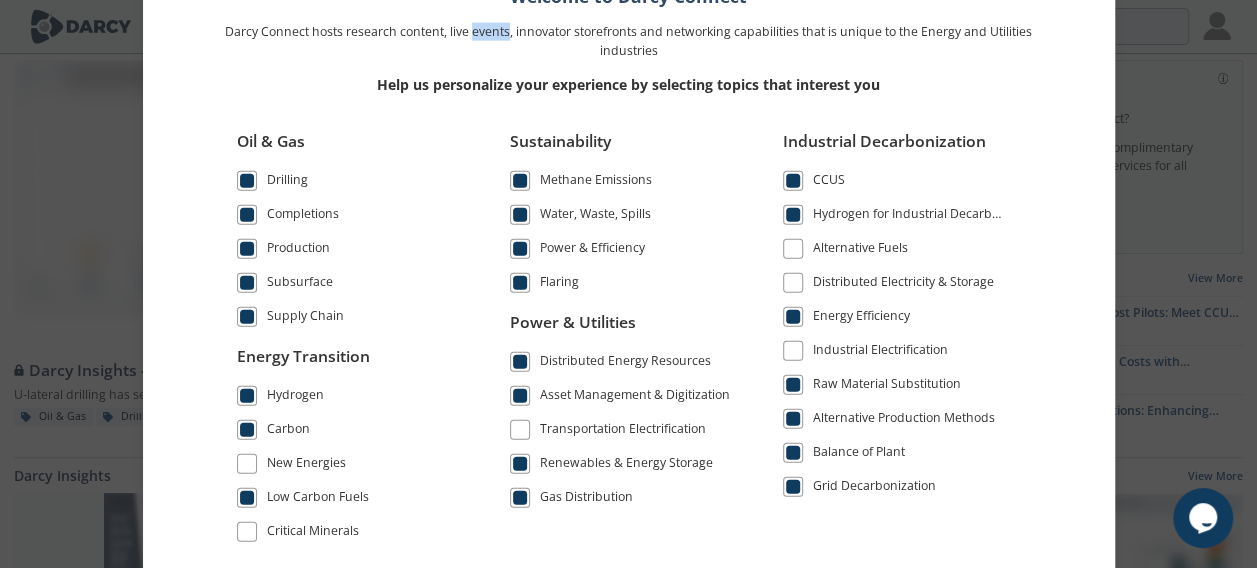 click on "Darcy Connect hosts research content, live events, innovator storefronts and networking capabilities that is unique to the Energy and Utilities industries" at bounding box center [629, 41] 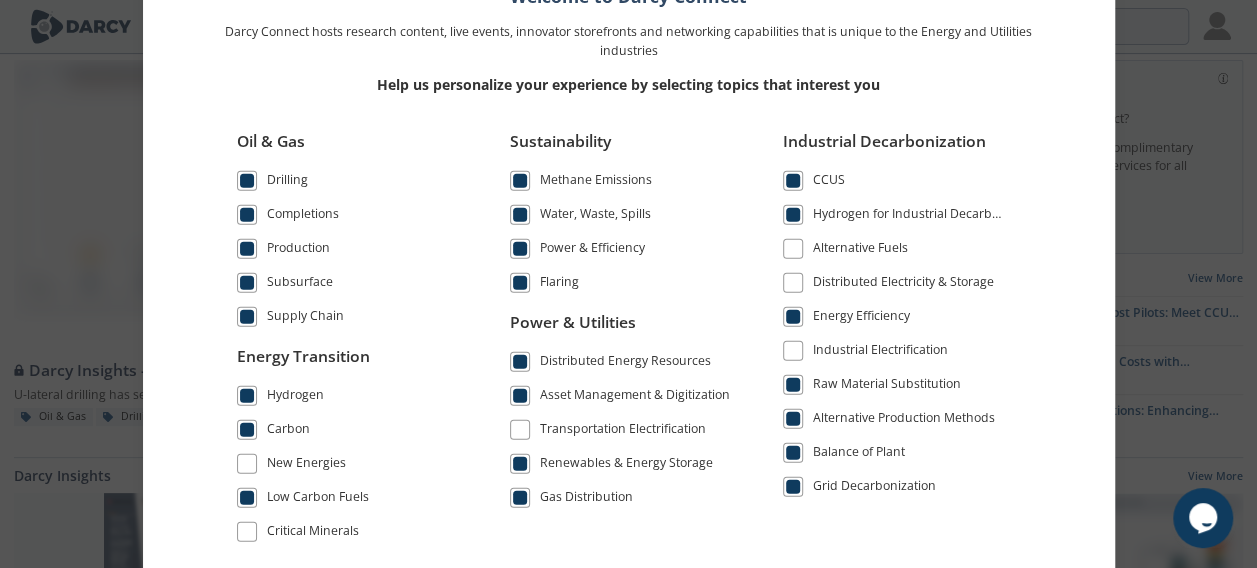 drag, startPoint x: 476, startPoint y: 30, endPoint x: 316, endPoint y: 42, distance: 160.44937 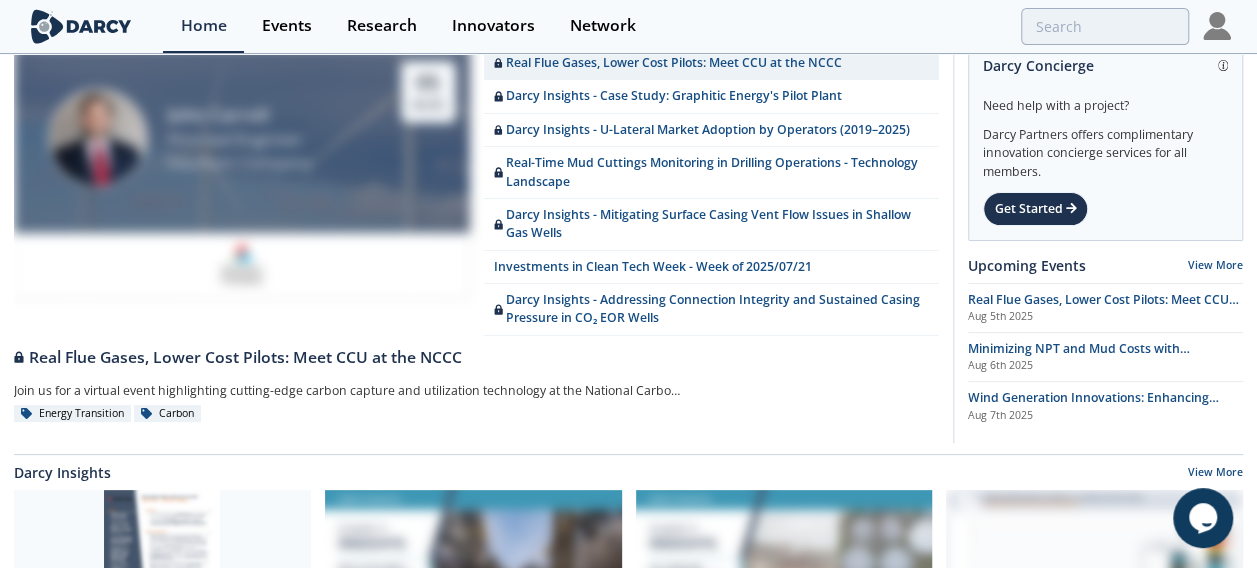 scroll, scrollTop: 0, scrollLeft: 0, axis: both 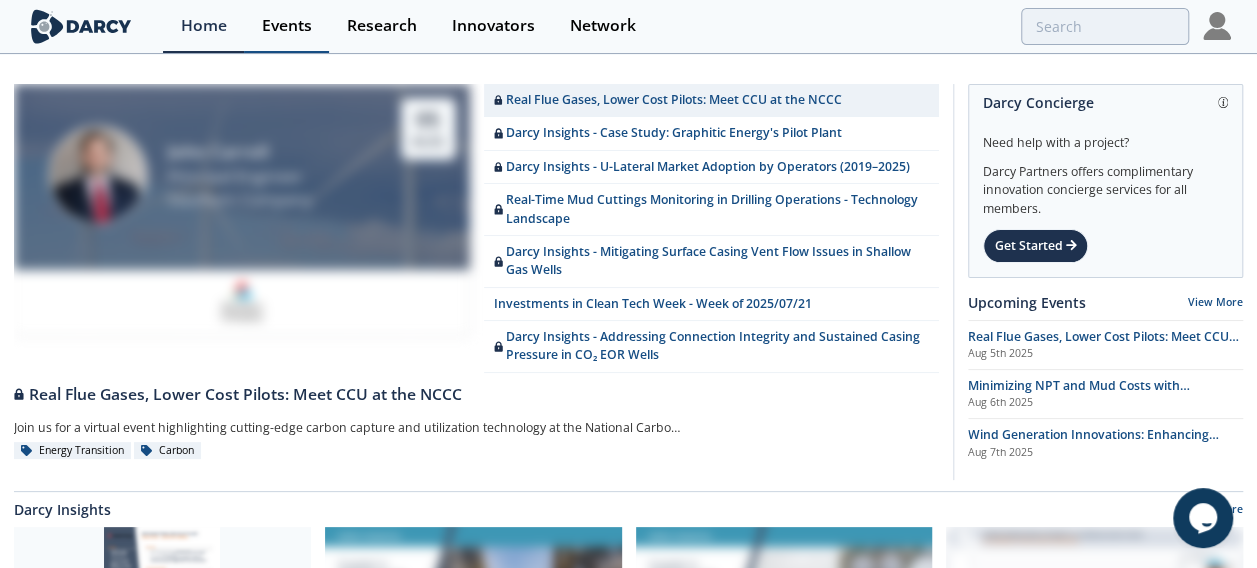 click on "Events" at bounding box center [287, 26] 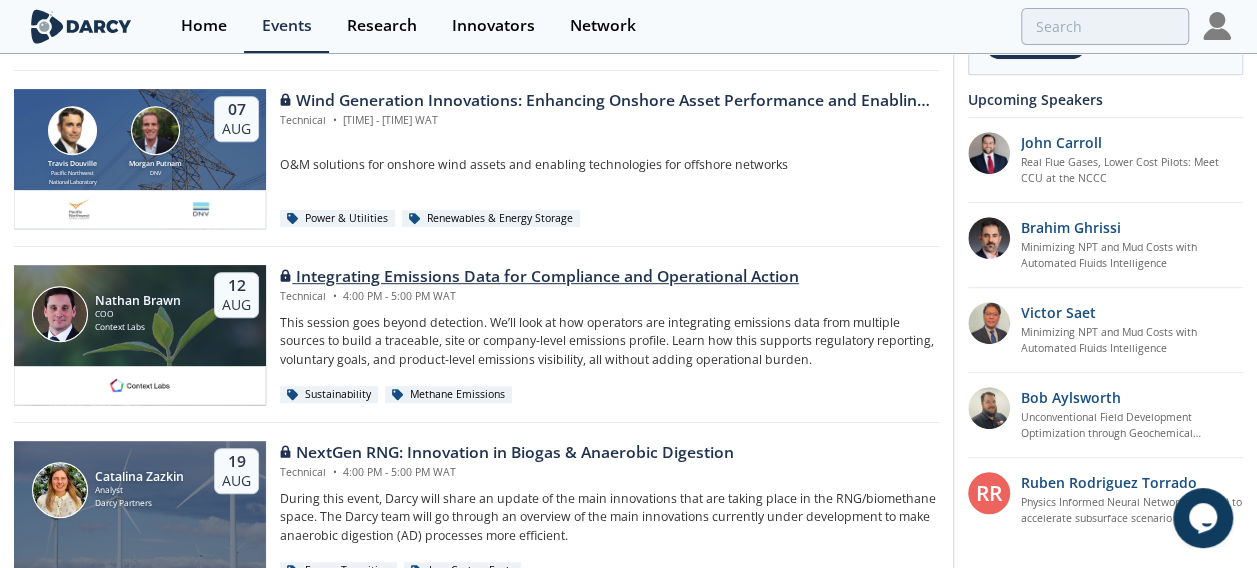 scroll, scrollTop: 0, scrollLeft: 0, axis: both 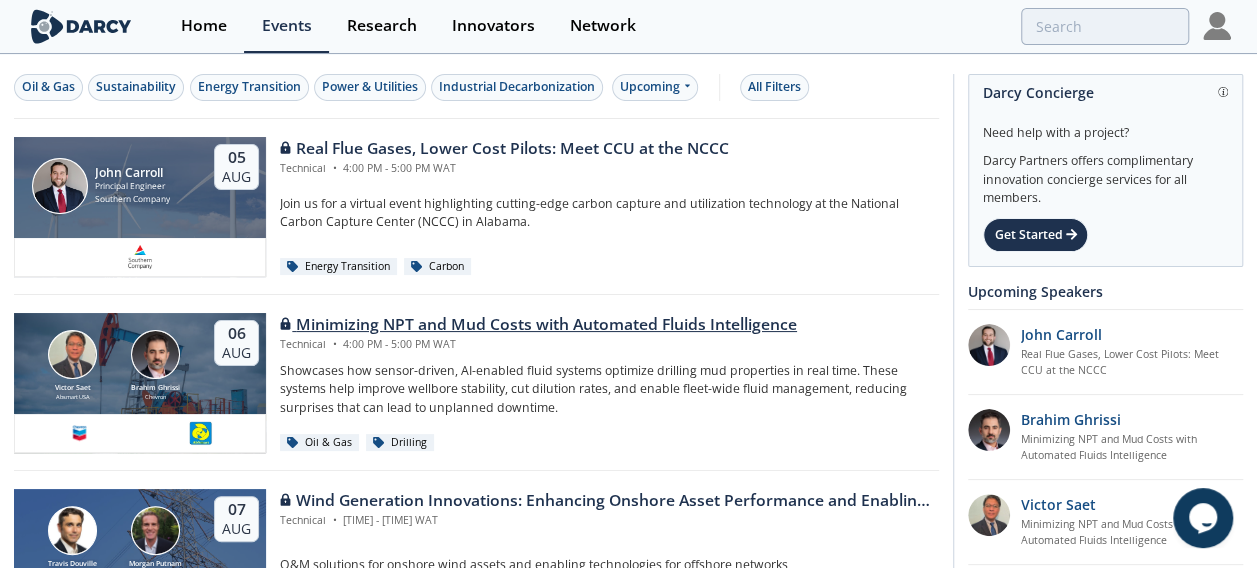 click on "Minimizing NPT and Mud Costs with Automated Fluids Intelligence" at bounding box center [538, 325] 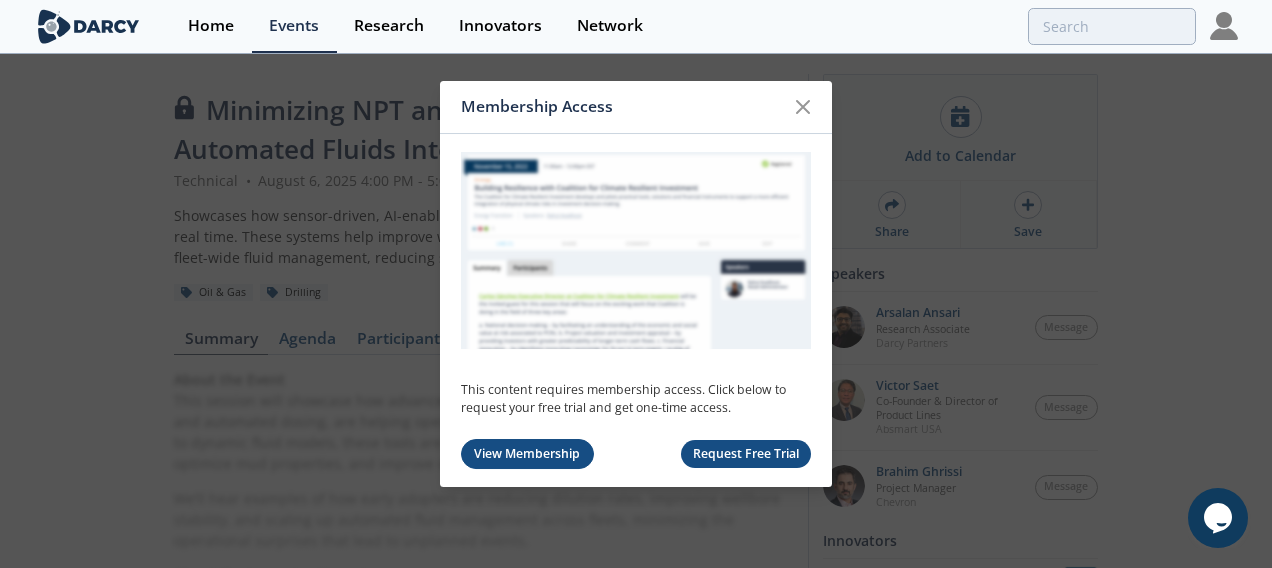 click on "View Membership" at bounding box center (527, 454) 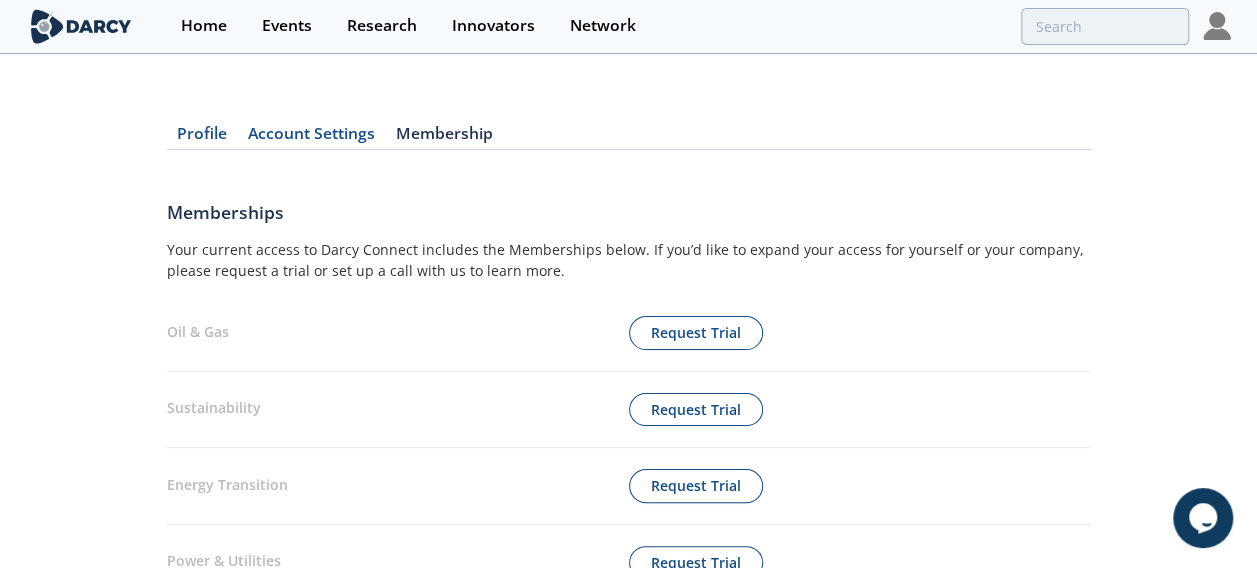 click on "Profile" at bounding box center (202, 138) 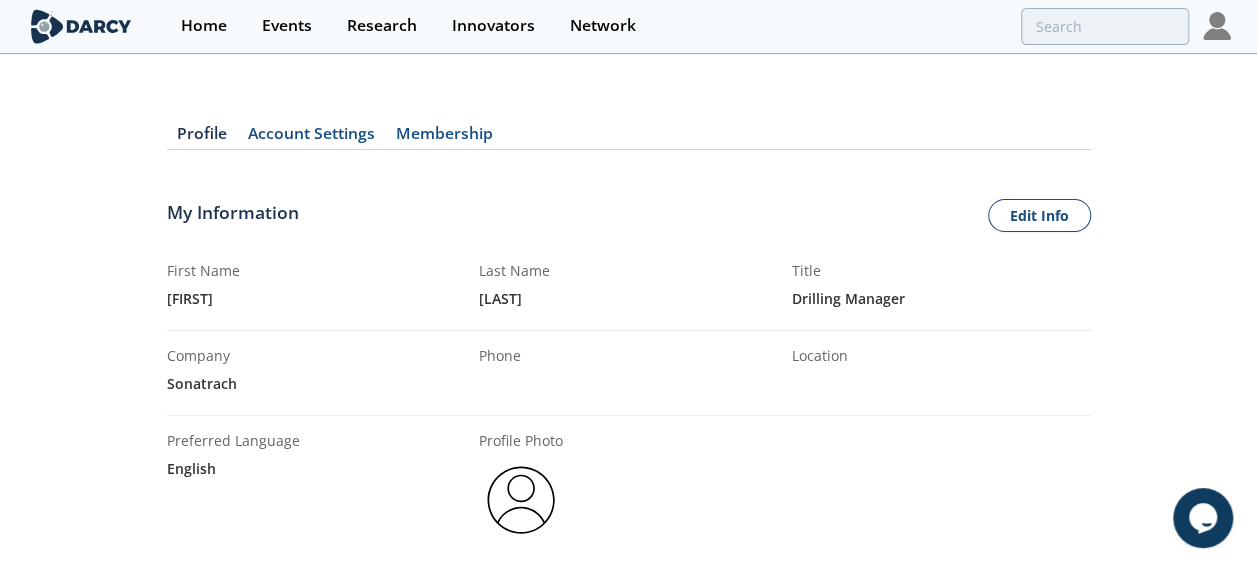 click on "Account Settings" at bounding box center [312, 138] 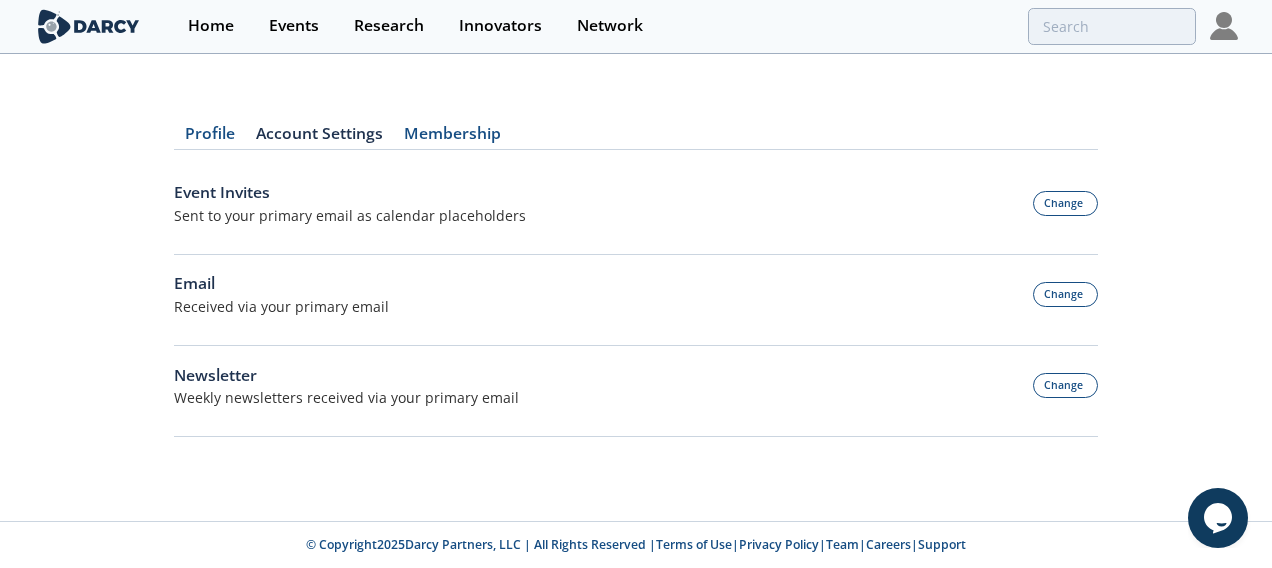 click on "Membership" at bounding box center [452, 138] 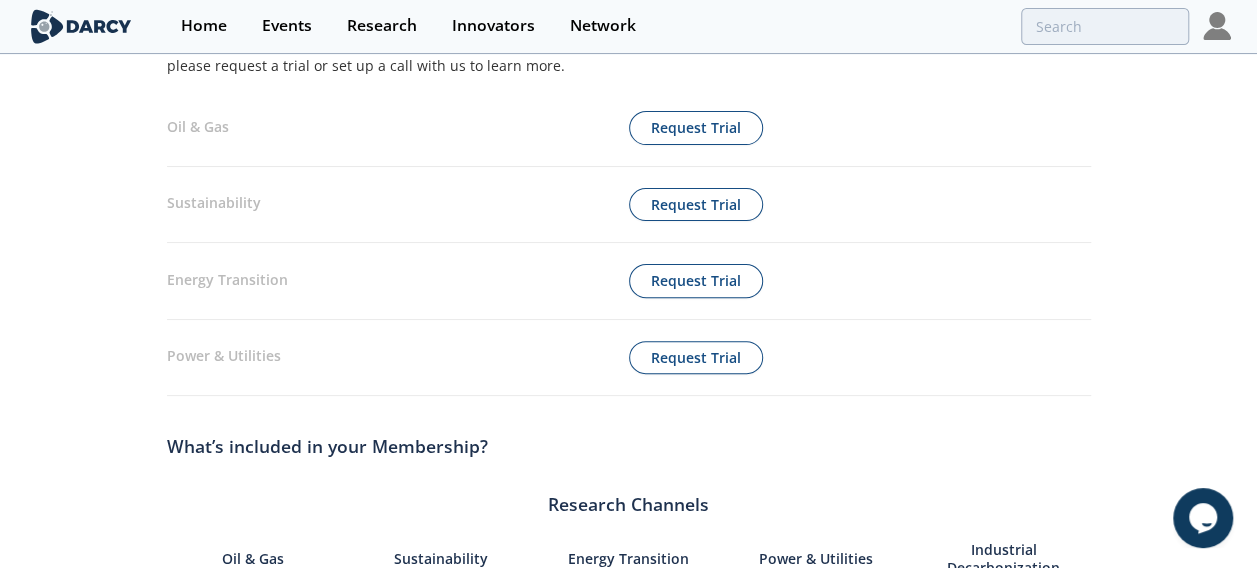 scroll, scrollTop: 200, scrollLeft: 0, axis: vertical 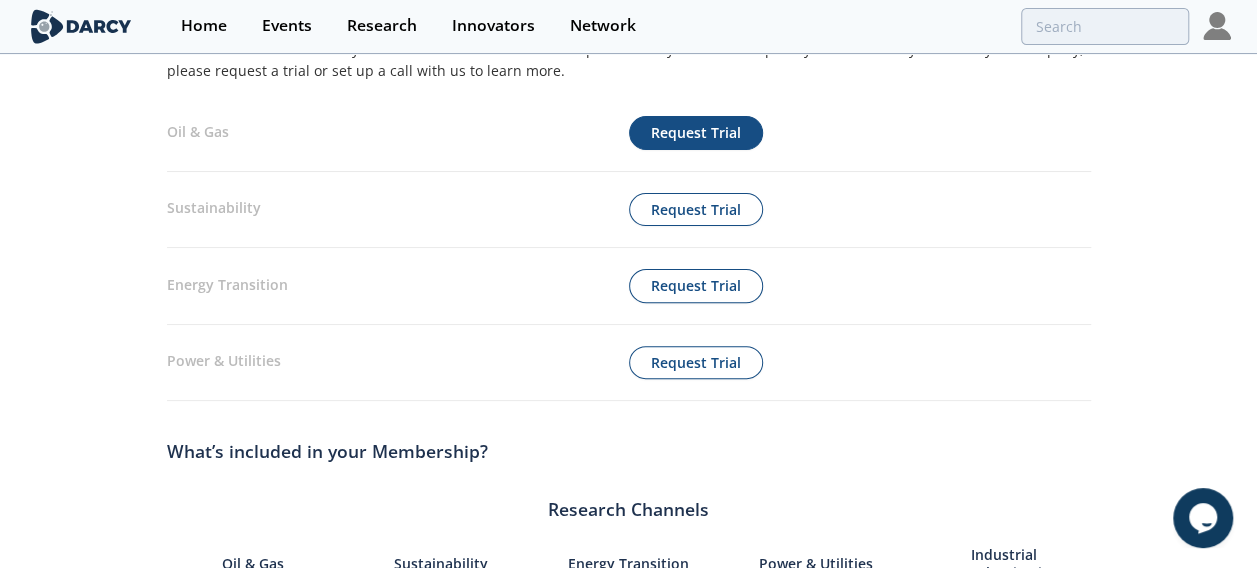 click on "Request Trial" at bounding box center [696, 133] 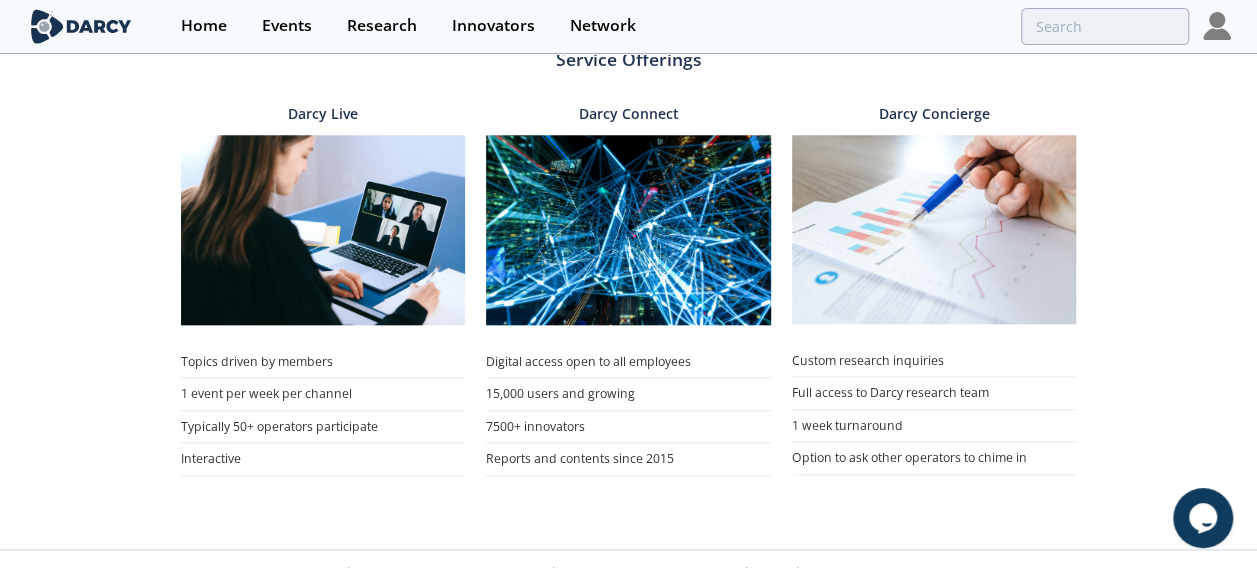 scroll, scrollTop: 952, scrollLeft: 0, axis: vertical 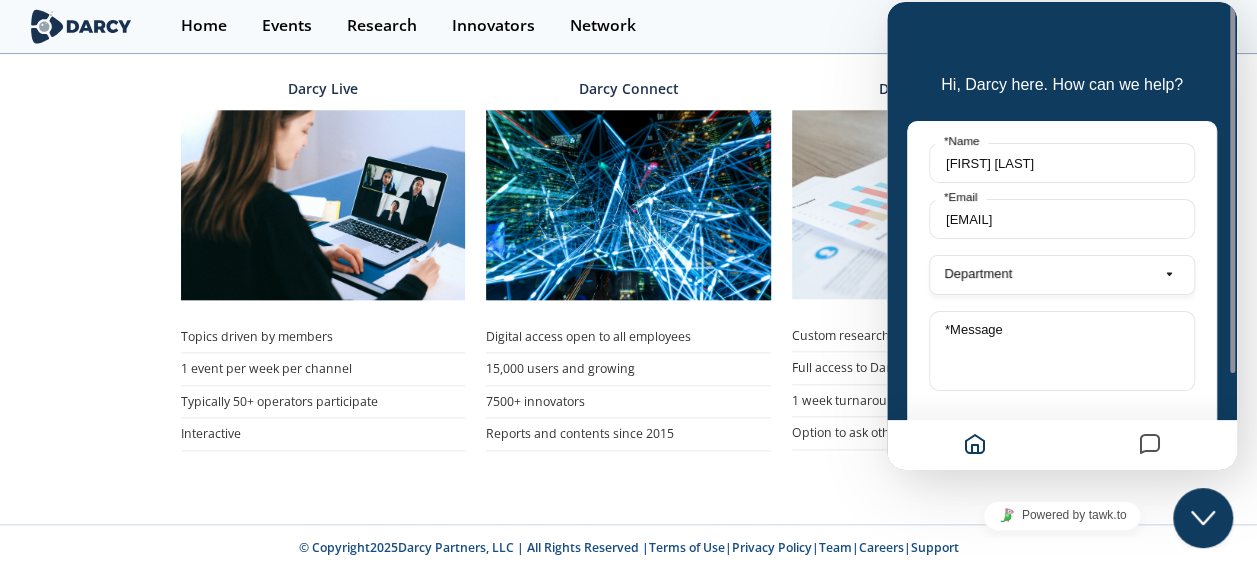 click at bounding box center (1150, 445) 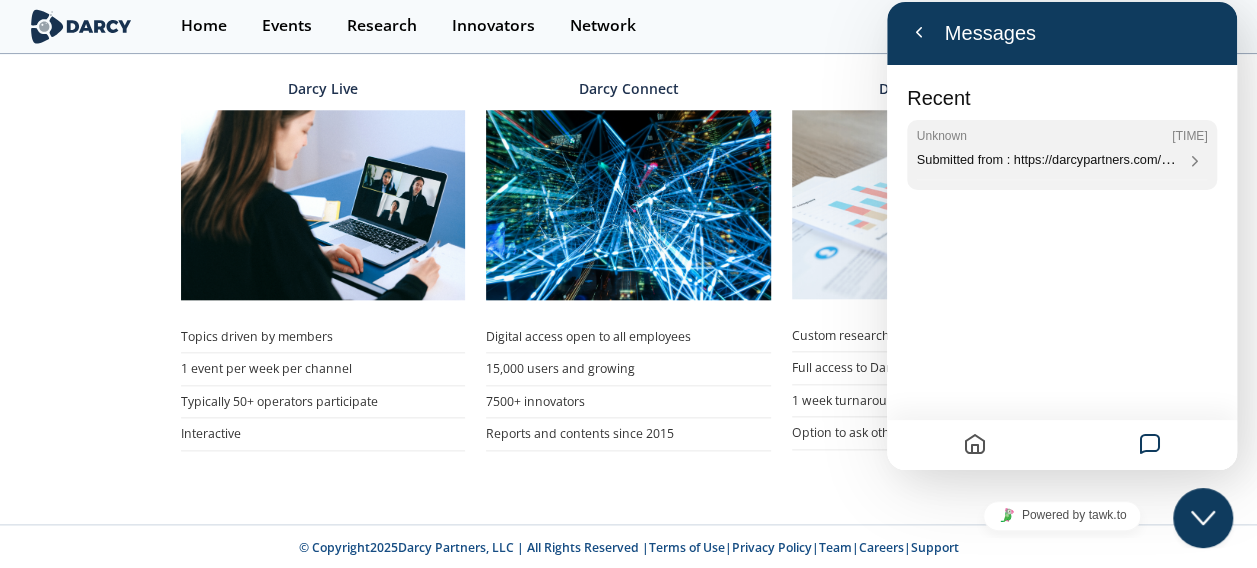 click at bounding box center (1194, 634) 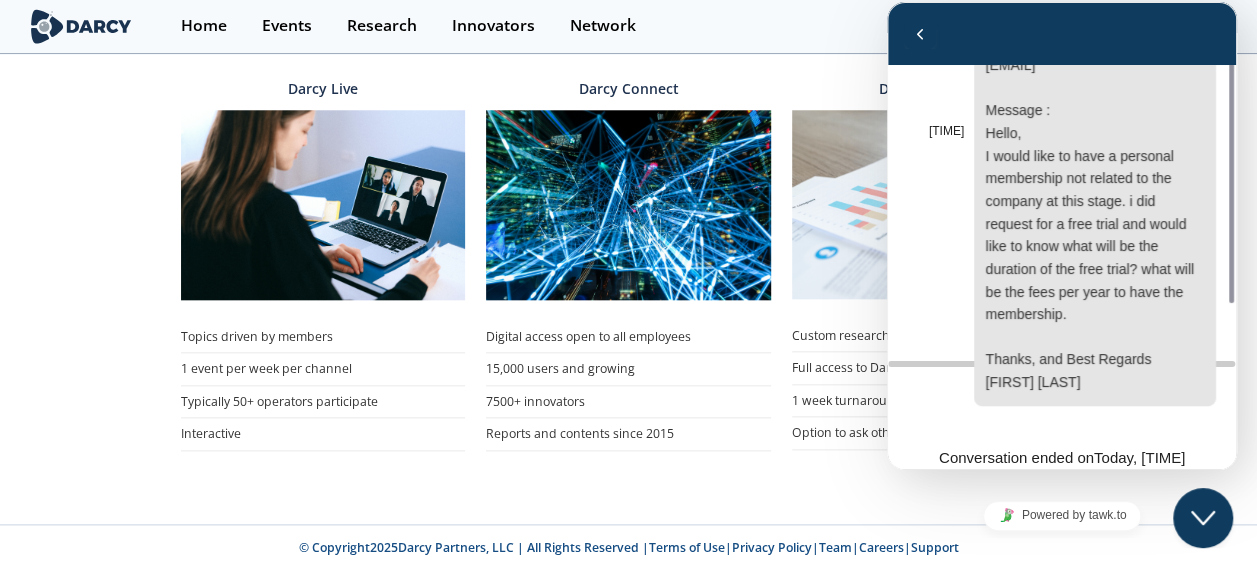 scroll, scrollTop: 0, scrollLeft: 0, axis: both 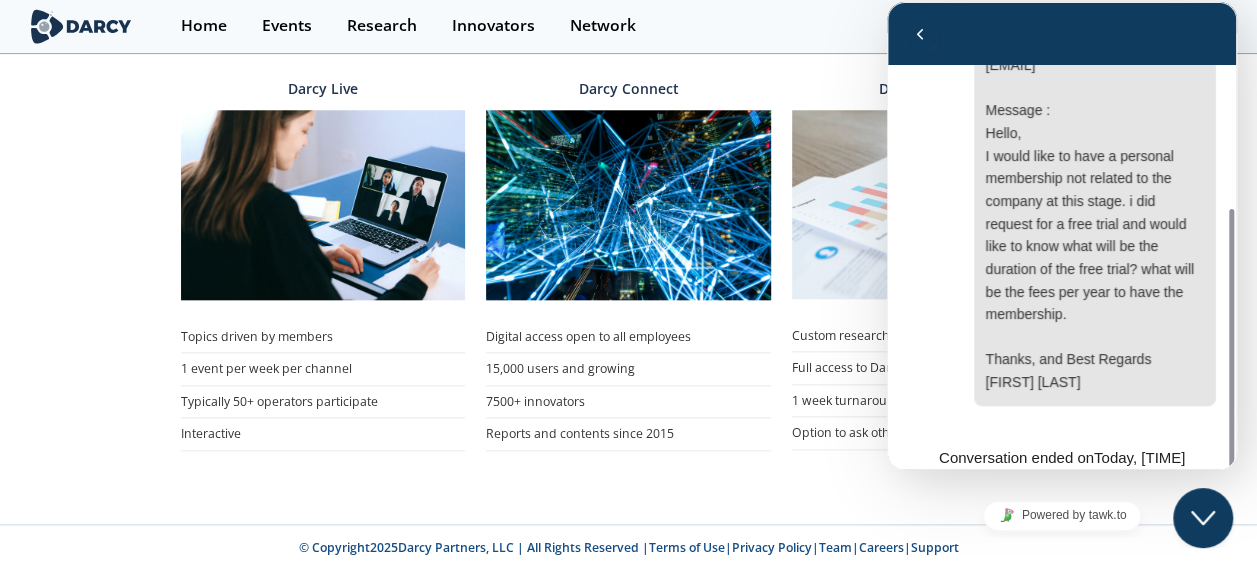 click on "Profile
Account Settings
Membership
Memberships
Your current access to Darcy Connect includes the Memberships below. If you’d like to expand your access for yourself or your company, please request a trial or set up a call with us to learn more.
Oil & Gas
Free Trial Requested
You will receive an email once it has been approved
Sustainability
Free Trial Requested
You will receive an email once it has been approved
Energy Transition" 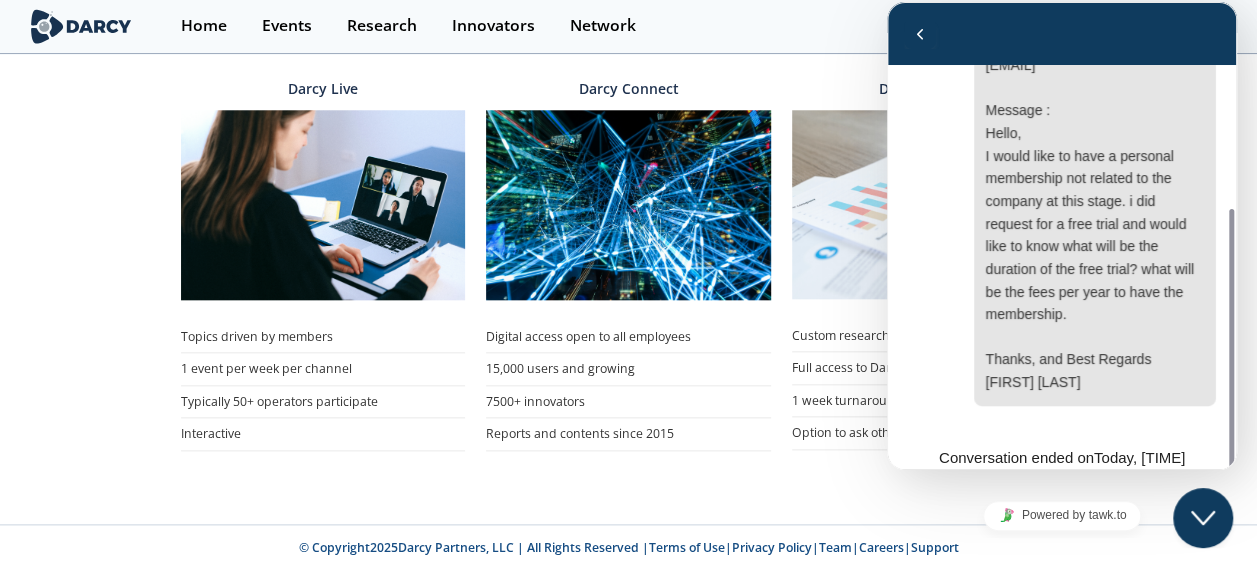 click on "Close Chat This icon closes the chat window." 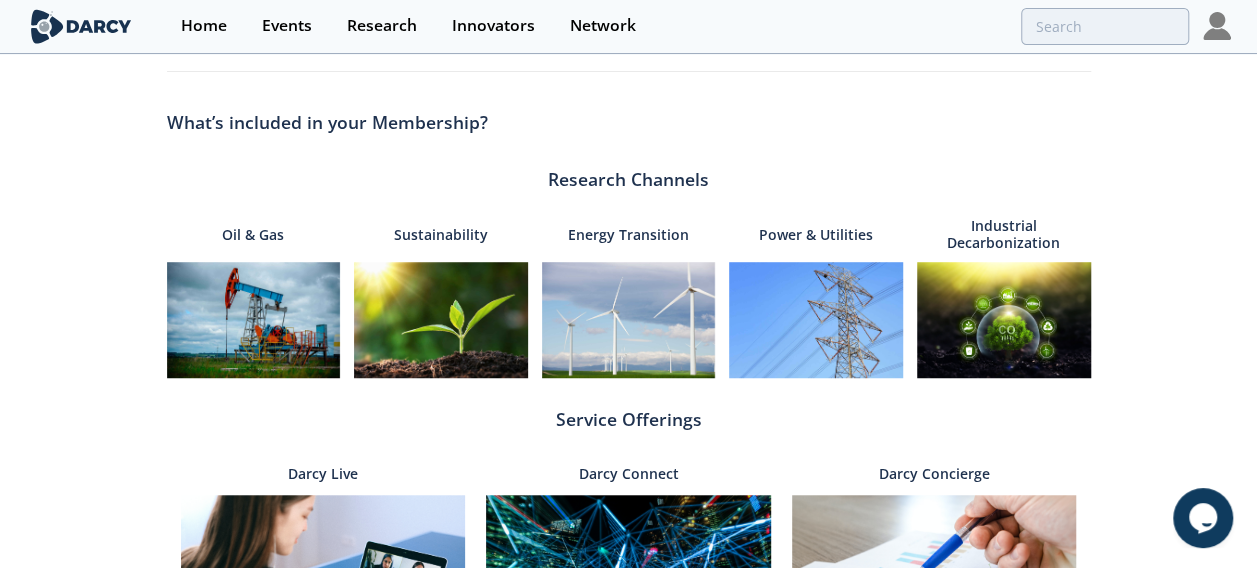 scroll, scrollTop: 552, scrollLeft: 0, axis: vertical 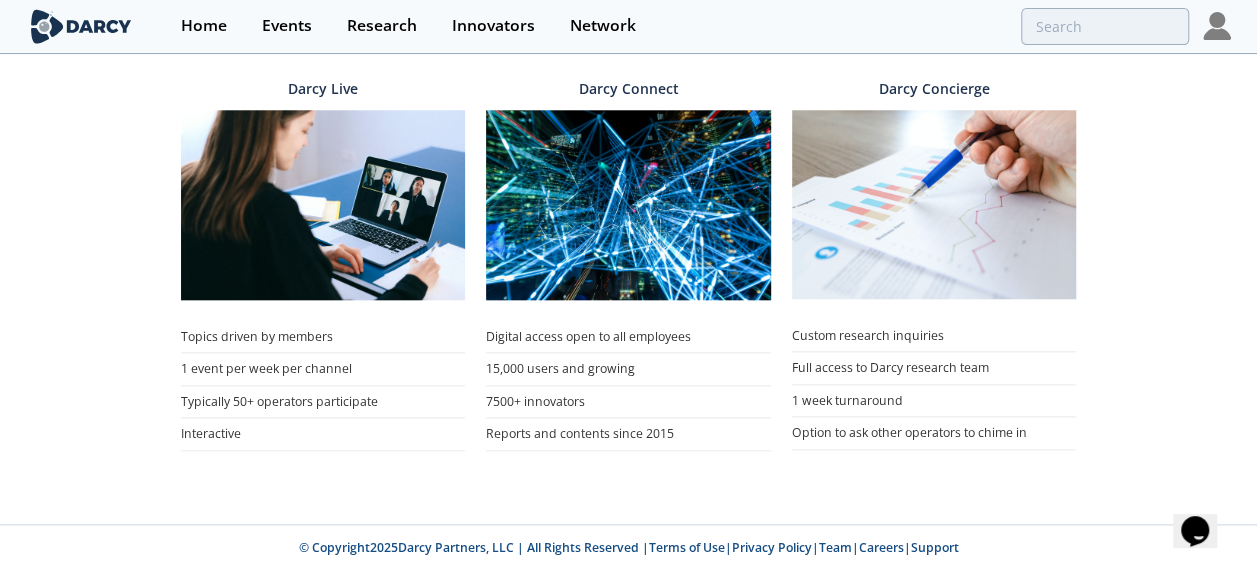 click on "Opens Chat This icon Opens the chat window." 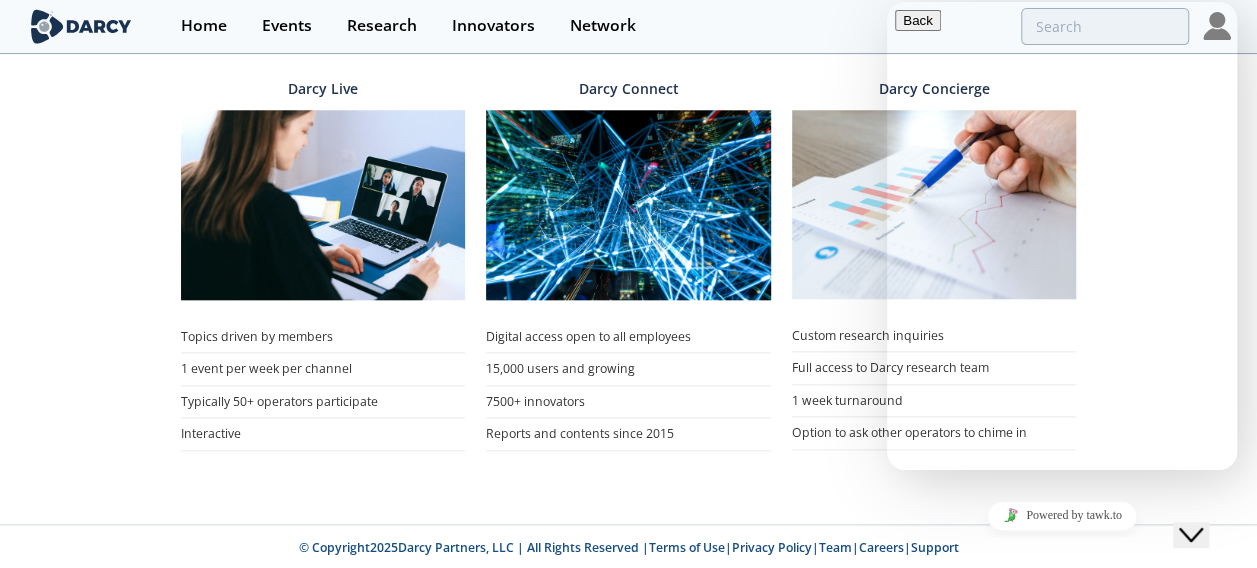 click at bounding box center (989, 648) 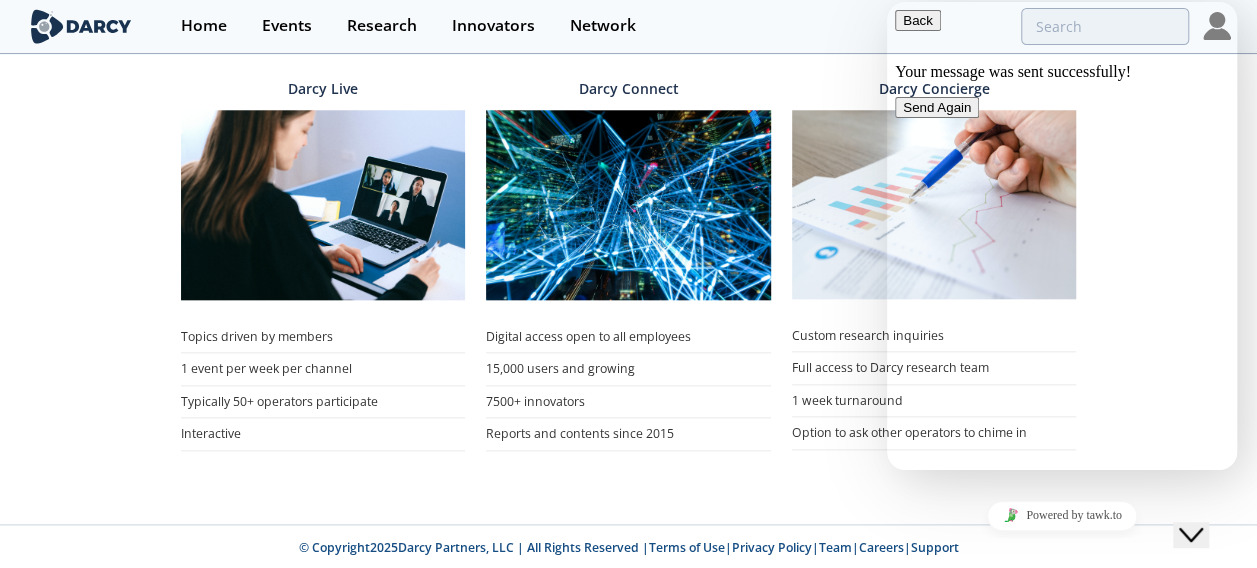 click at bounding box center [903, 20] 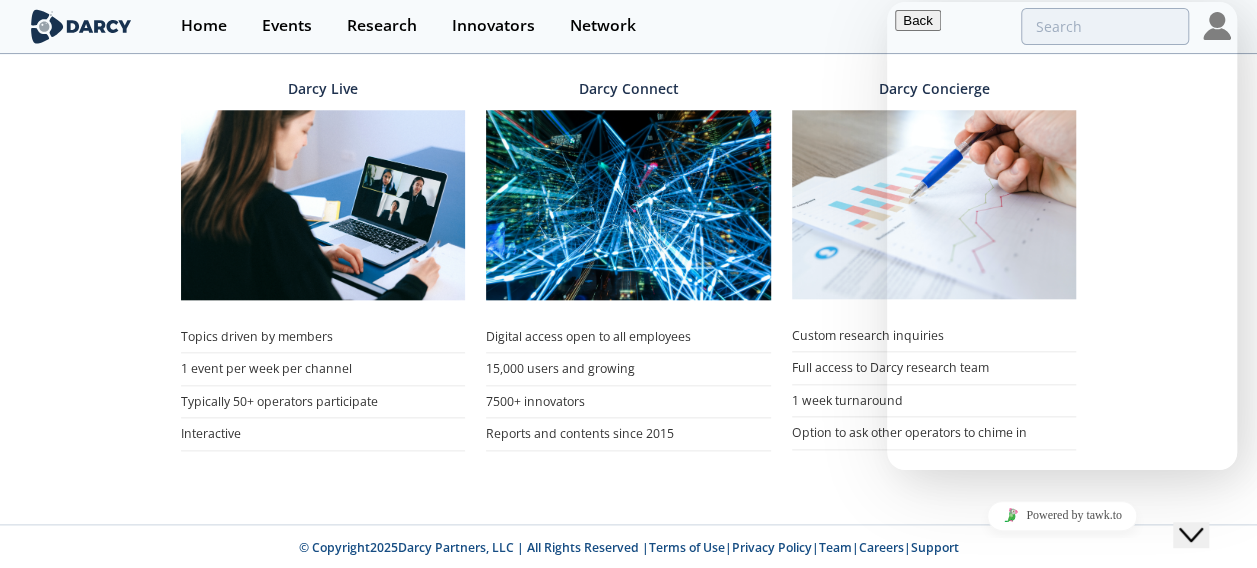 click on "Memberships
Your current access to Darcy Connect includes the Memberships below. If you’d like to expand your access for yourself or your company, please request a trial or set up a call with us to learn more.
Oil & Gas
Free Trial Requested
You will receive an email once it has been approved
Sustainability
Free Trial Requested
You will receive an email once it has been approved
Energy Transition
Free Trial Requested
You will receive an email once it has been approved
Power & Utilities" 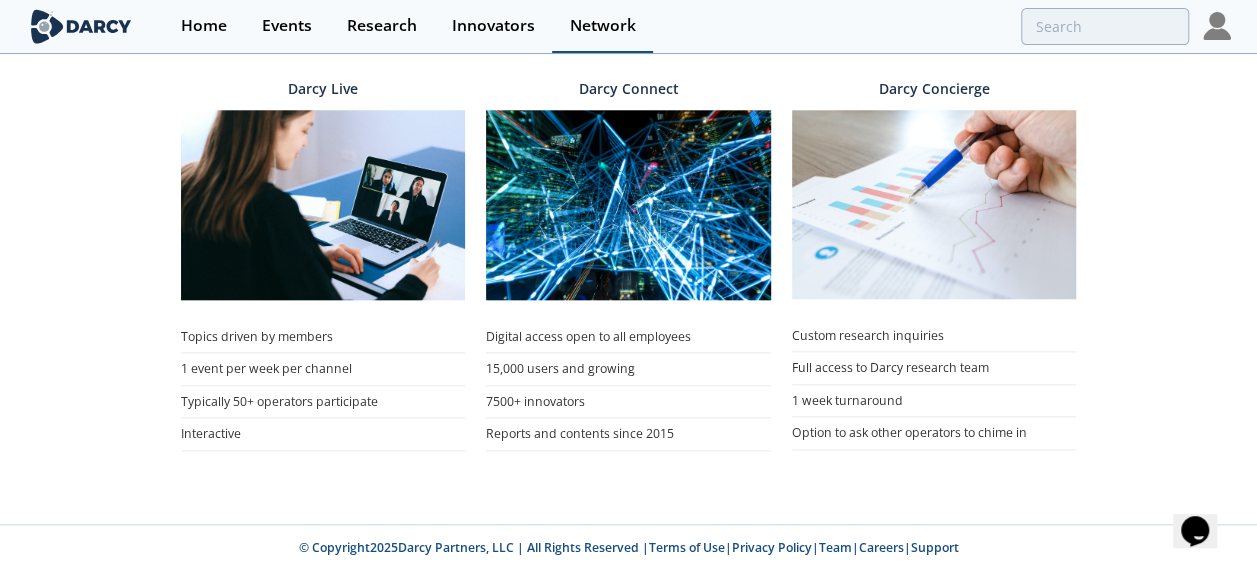 click on "Network" at bounding box center (603, 26) 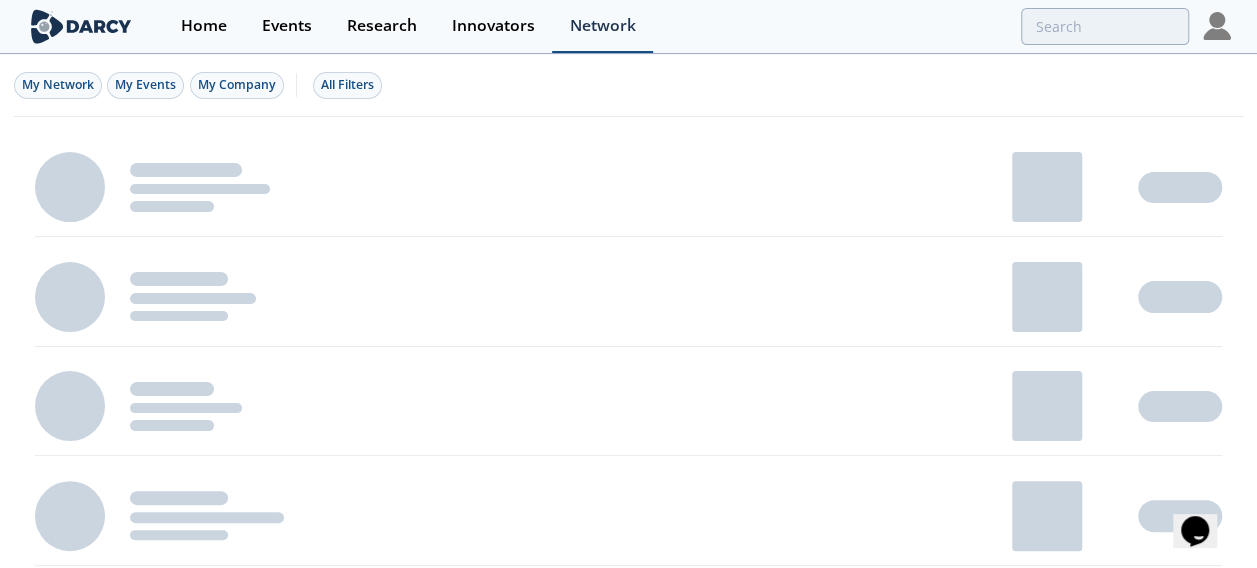 scroll, scrollTop: 0, scrollLeft: 0, axis: both 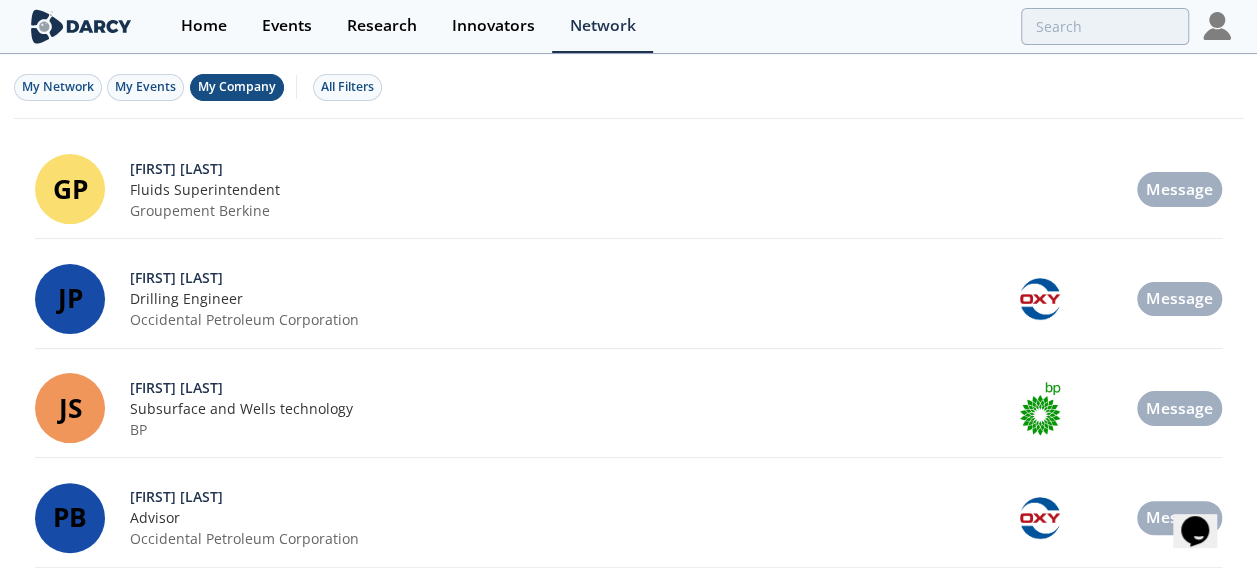 click on "My Company" at bounding box center [237, 87] 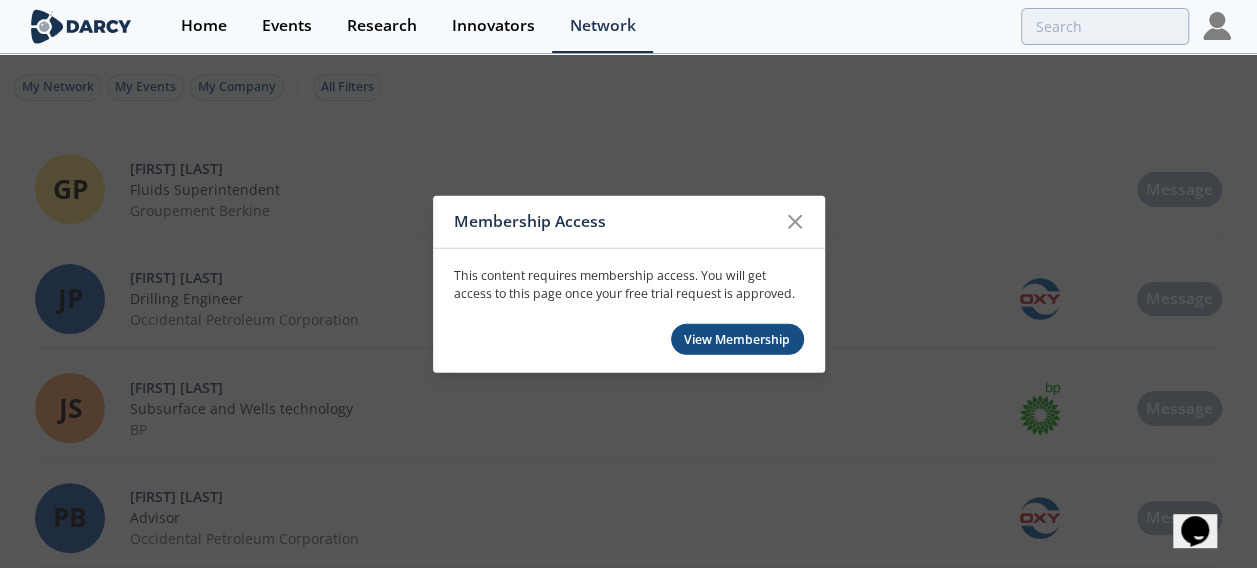 click 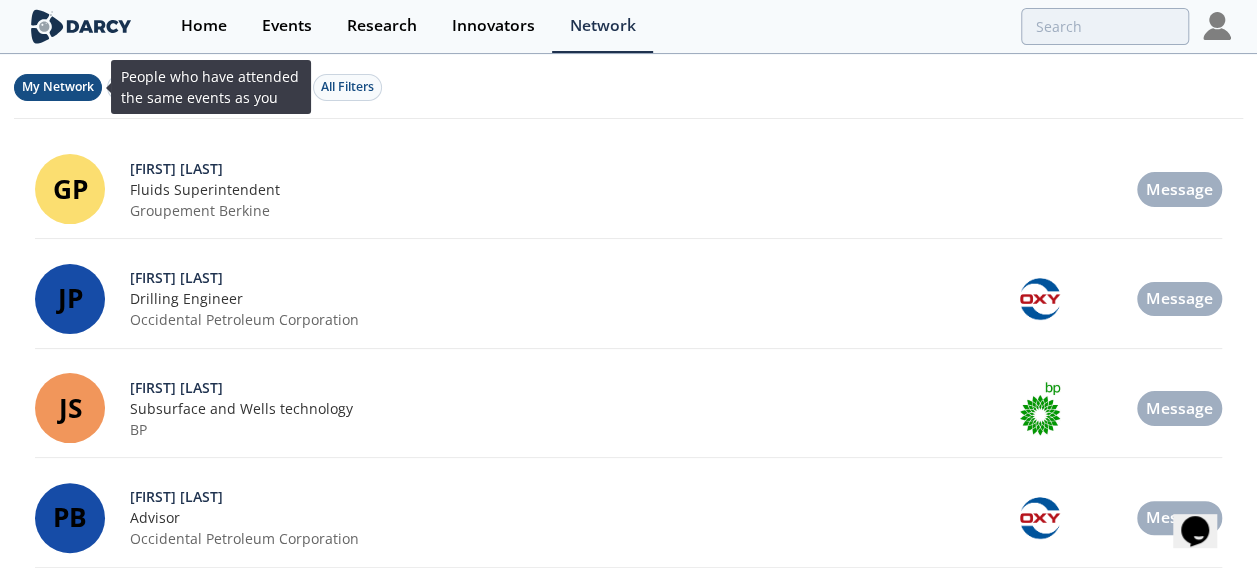 click on "My Network" at bounding box center (58, 86) 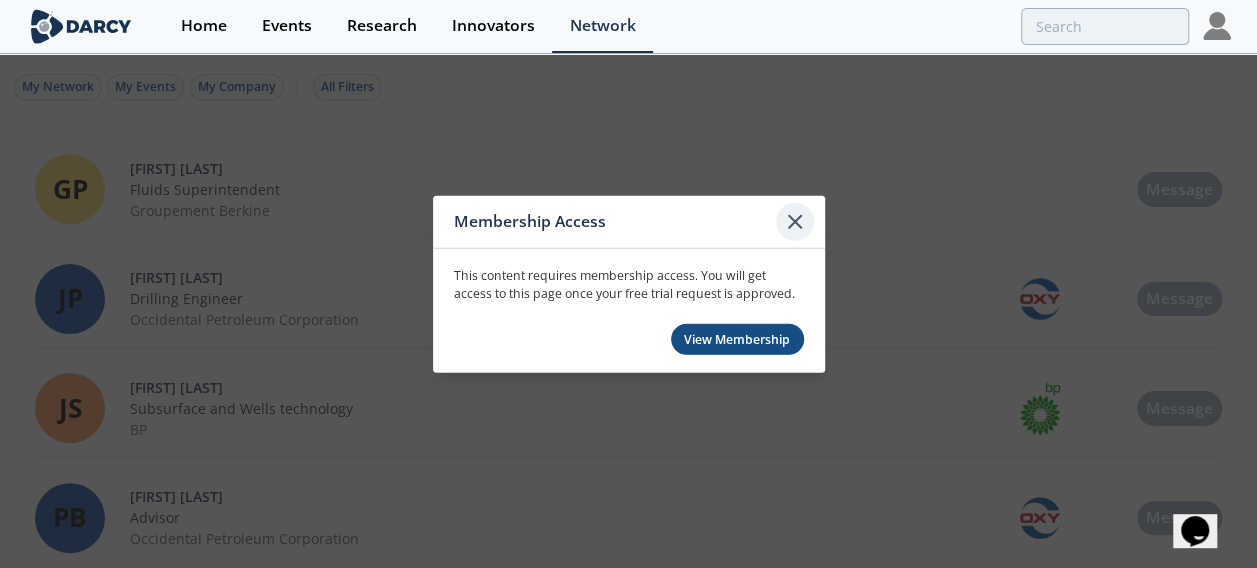 click 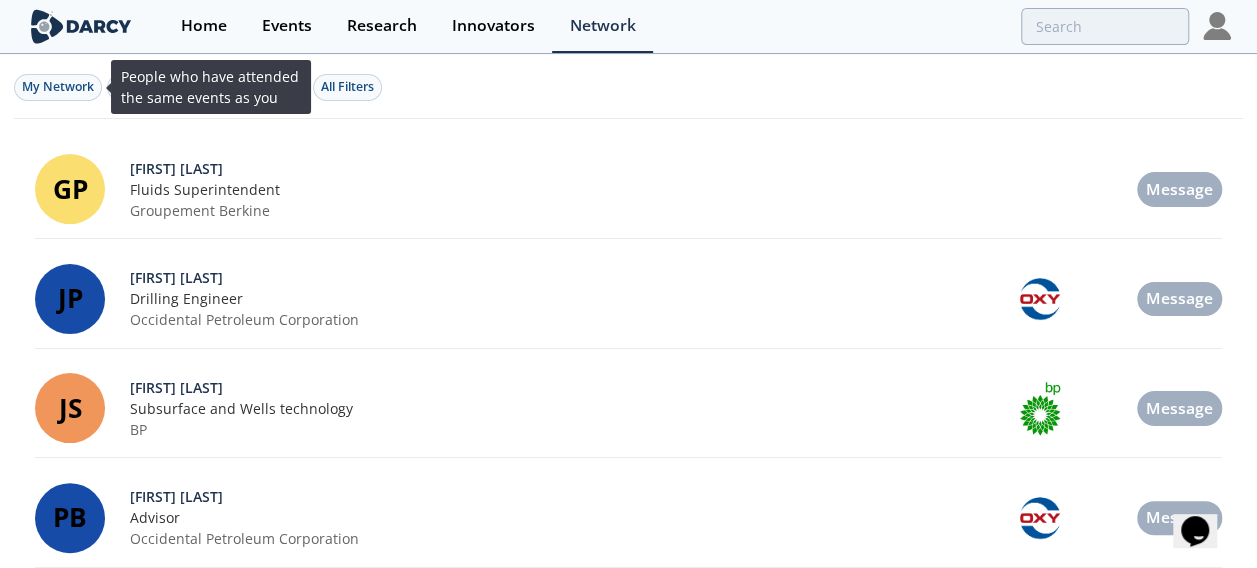 click on "My Network
My Events
My Company
All Filters
People who have attended the same events as you" at bounding box center [628, 87] 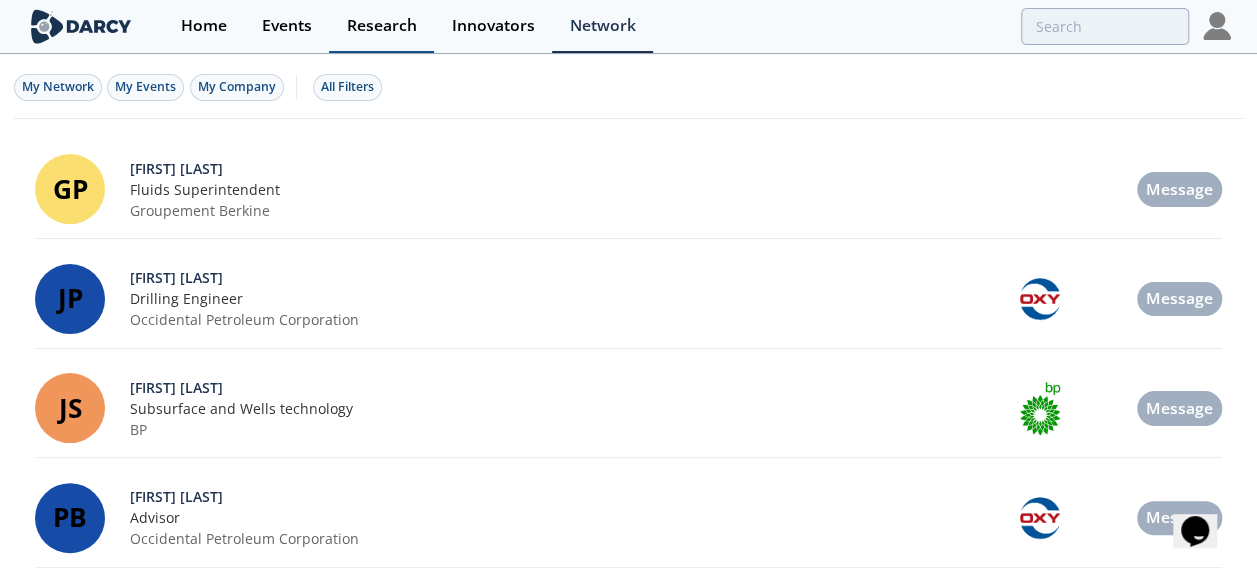 click on "Research" at bounding box center [382, 26] 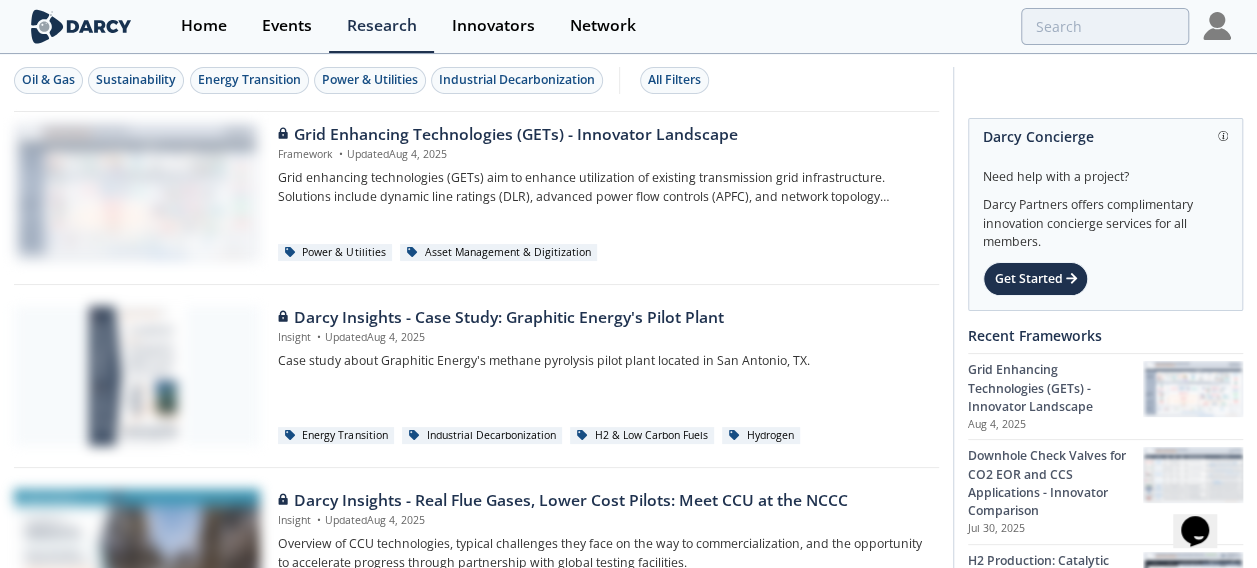 scroll, scrollTop: 0, scrollLeft: 0, axis: both 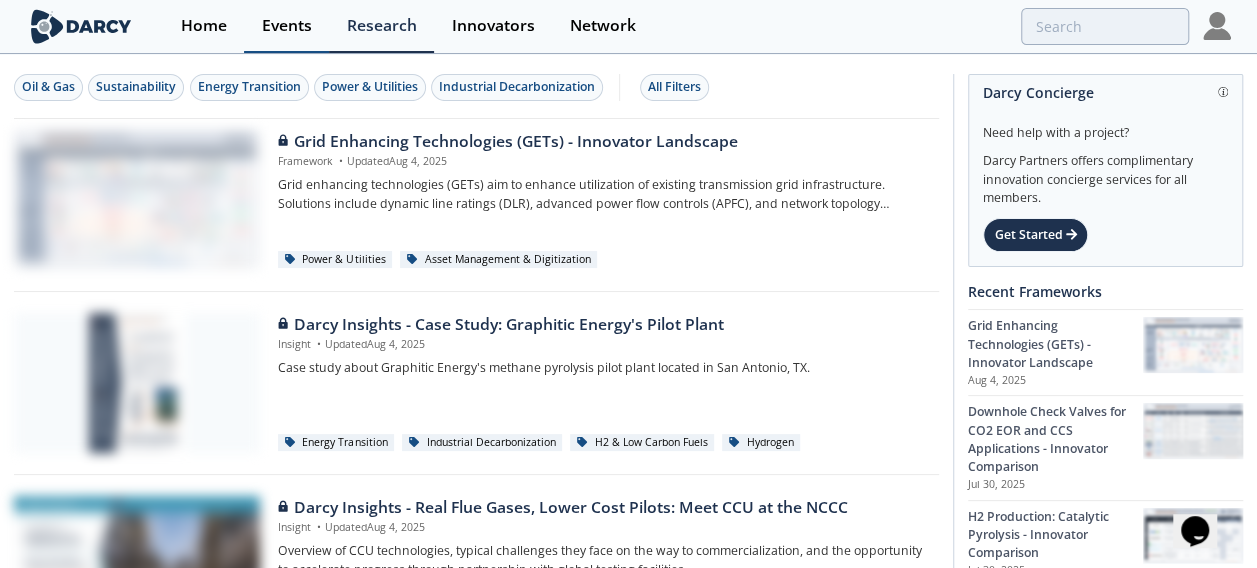 click on "Events" at bounding box center (287, 26) 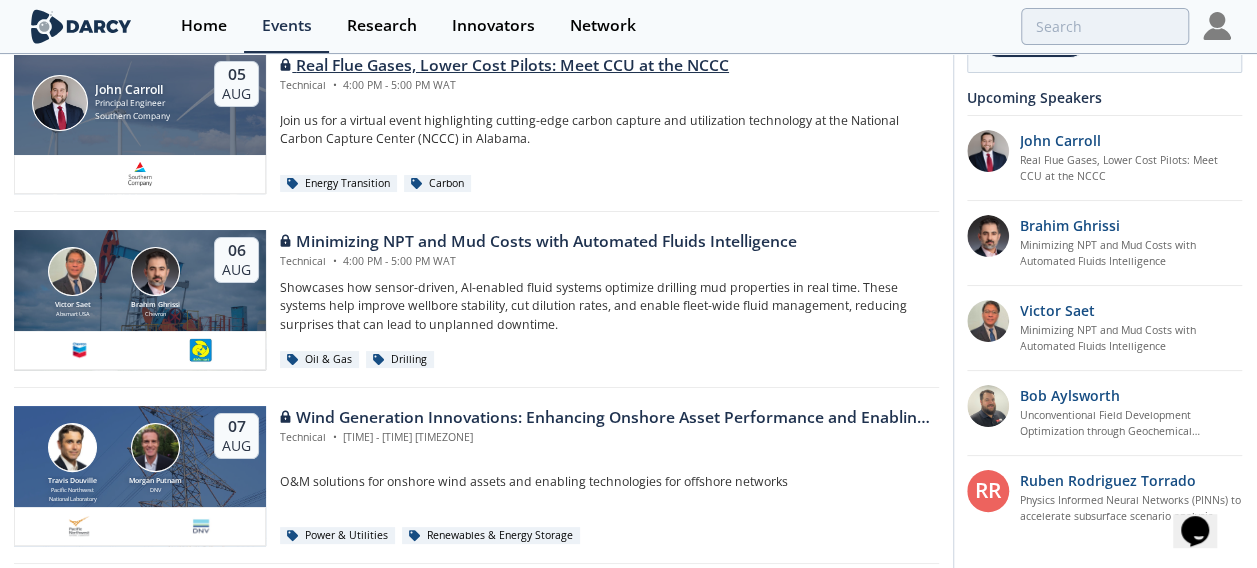 scroll, scrollTop: 400, scrollLeft: 0, axis: vertical 